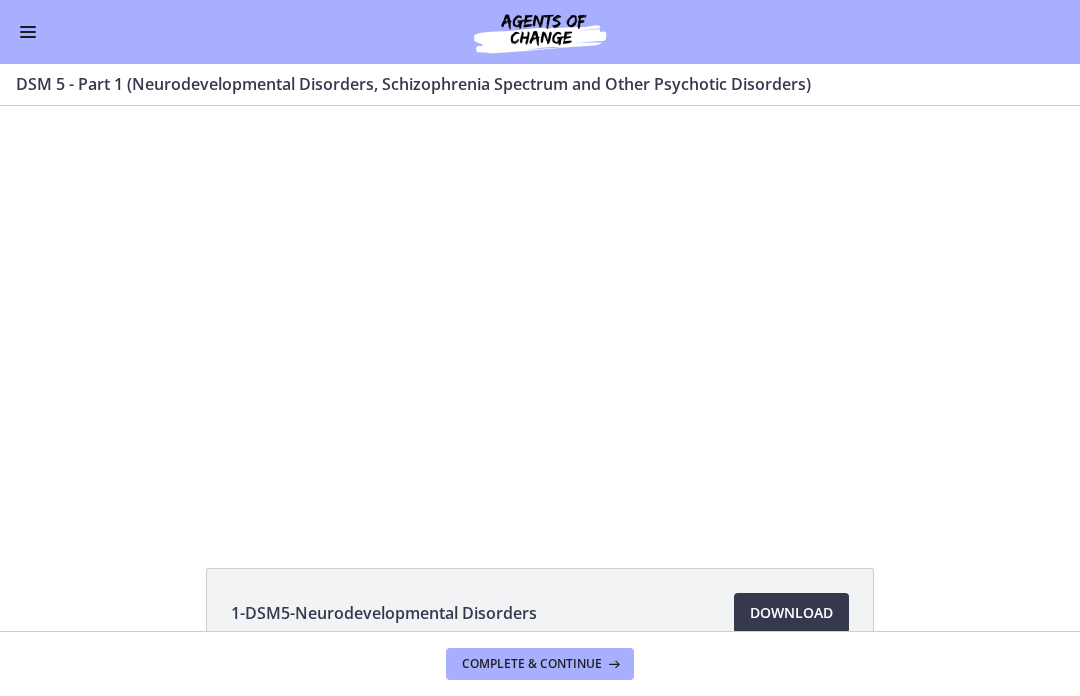 scroll, scrollTop: 1, scrollLeft: 0, axis: vertical 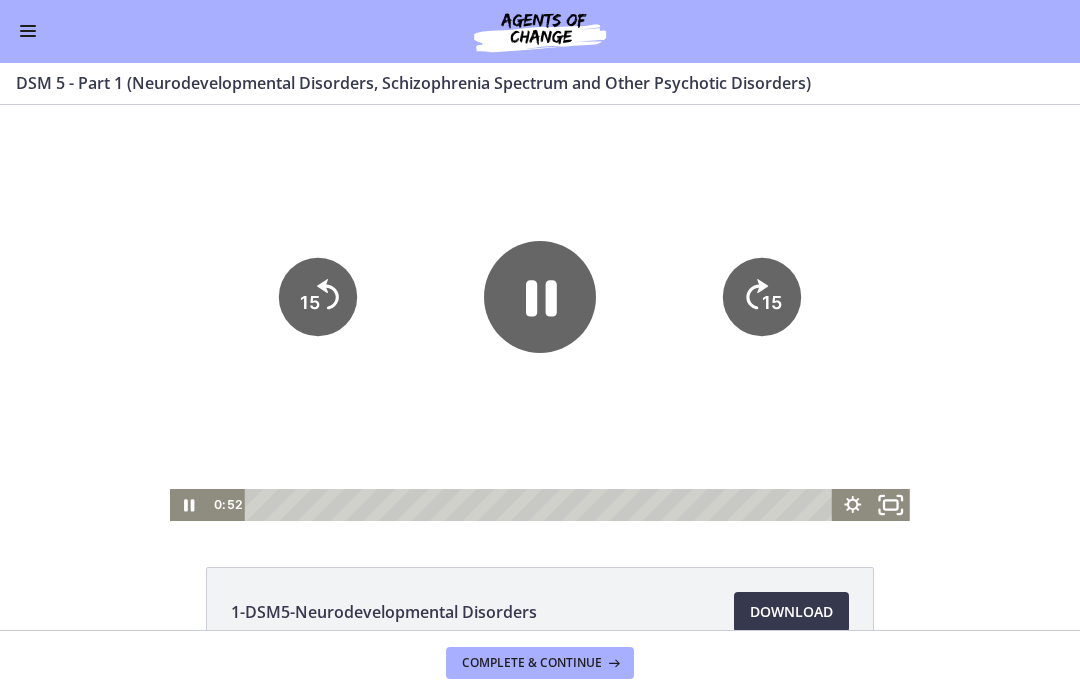 click 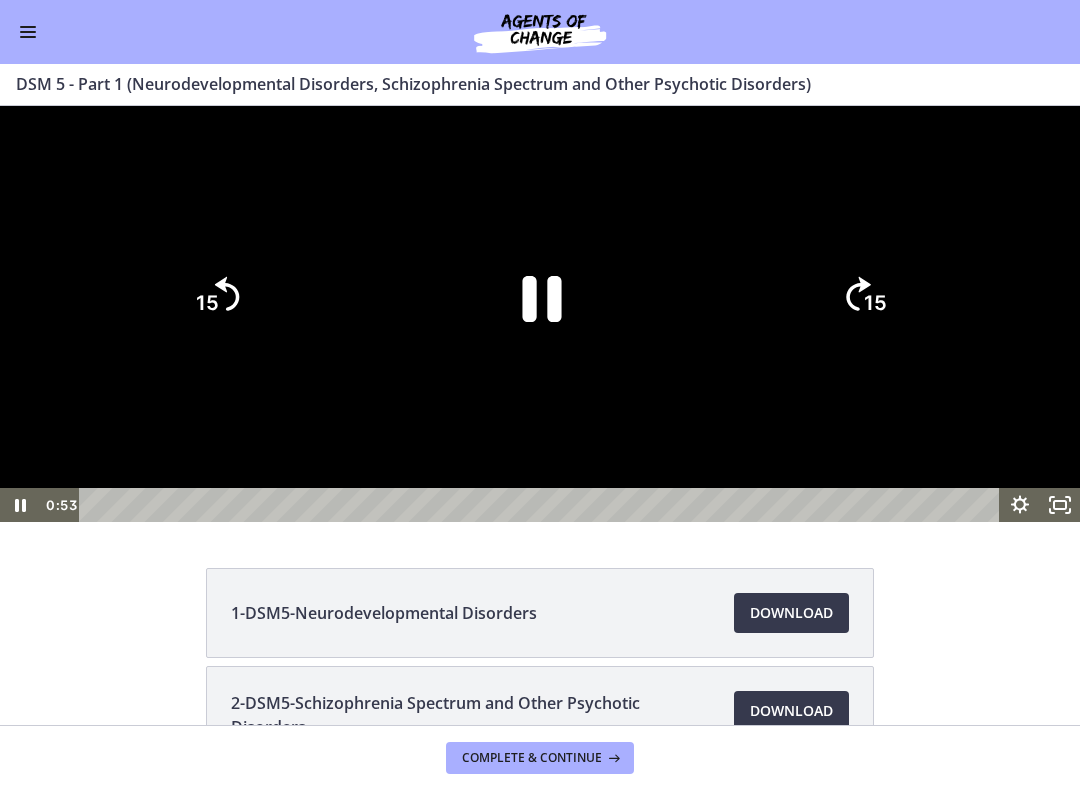 click 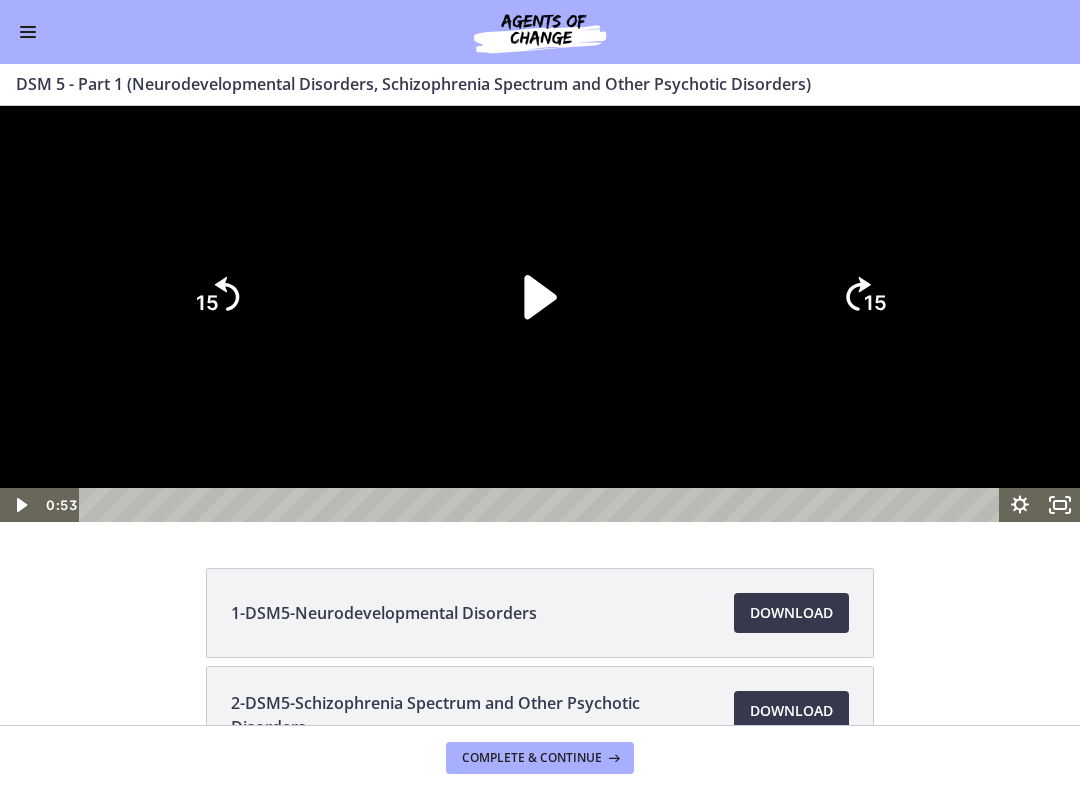 click 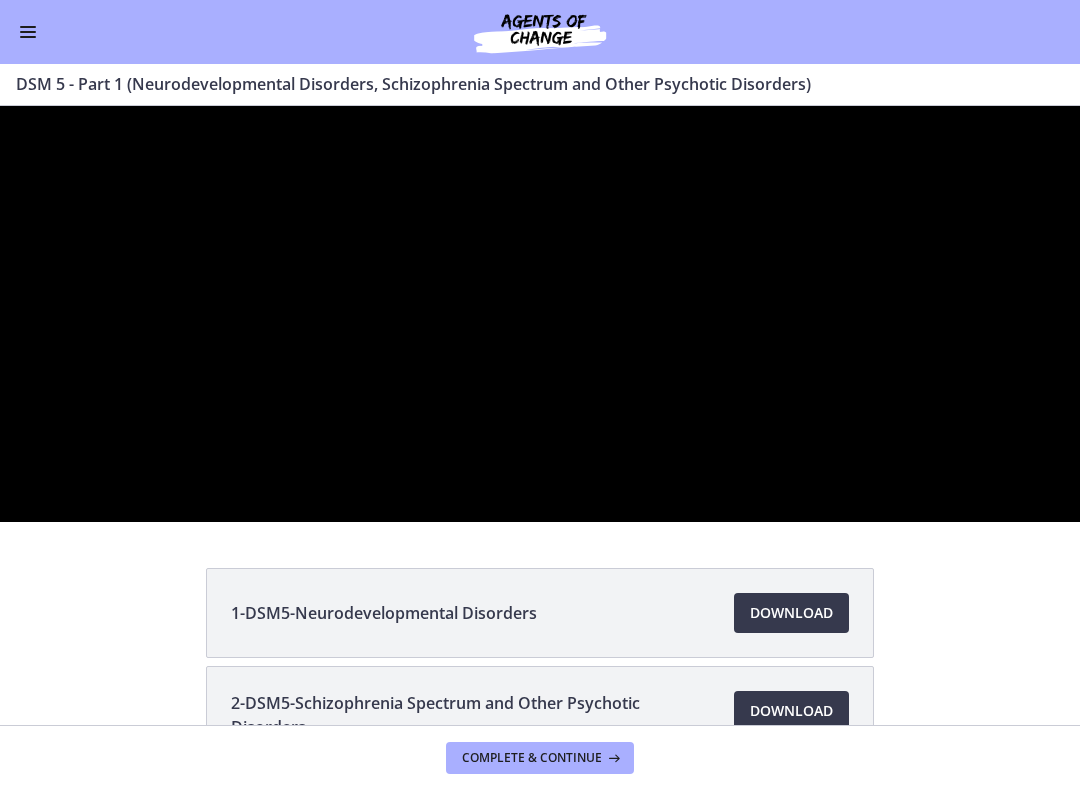 click at bounding box center [540, 314] 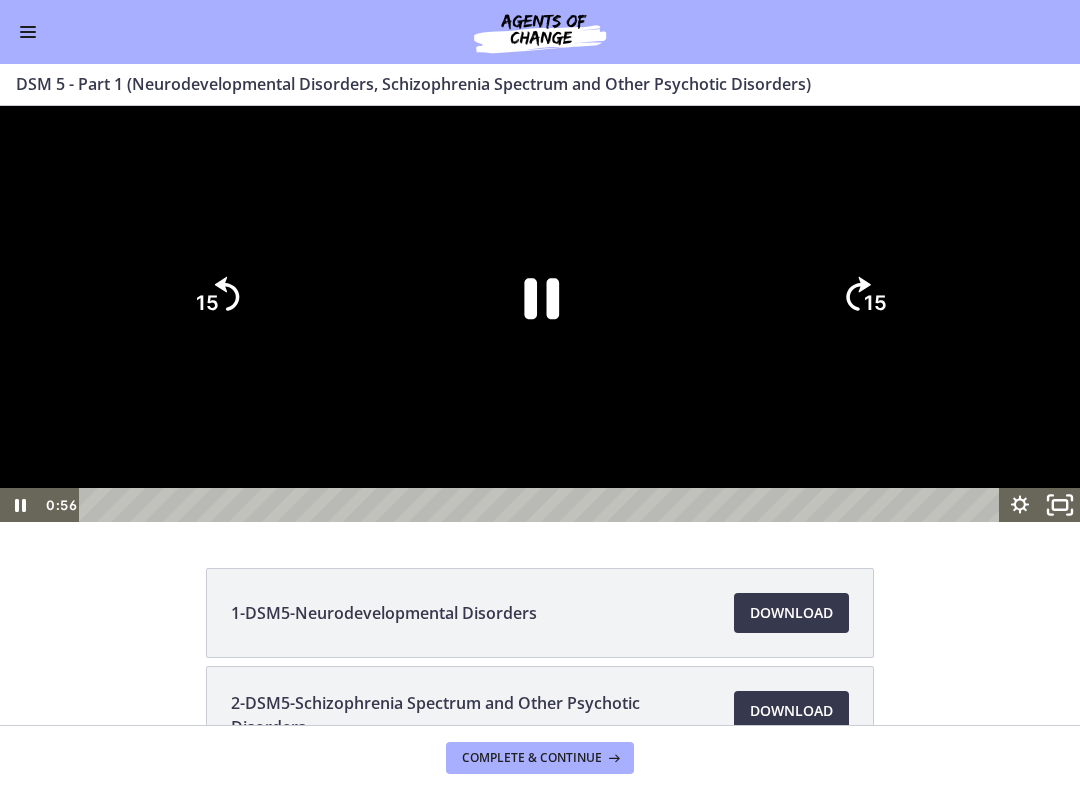 click 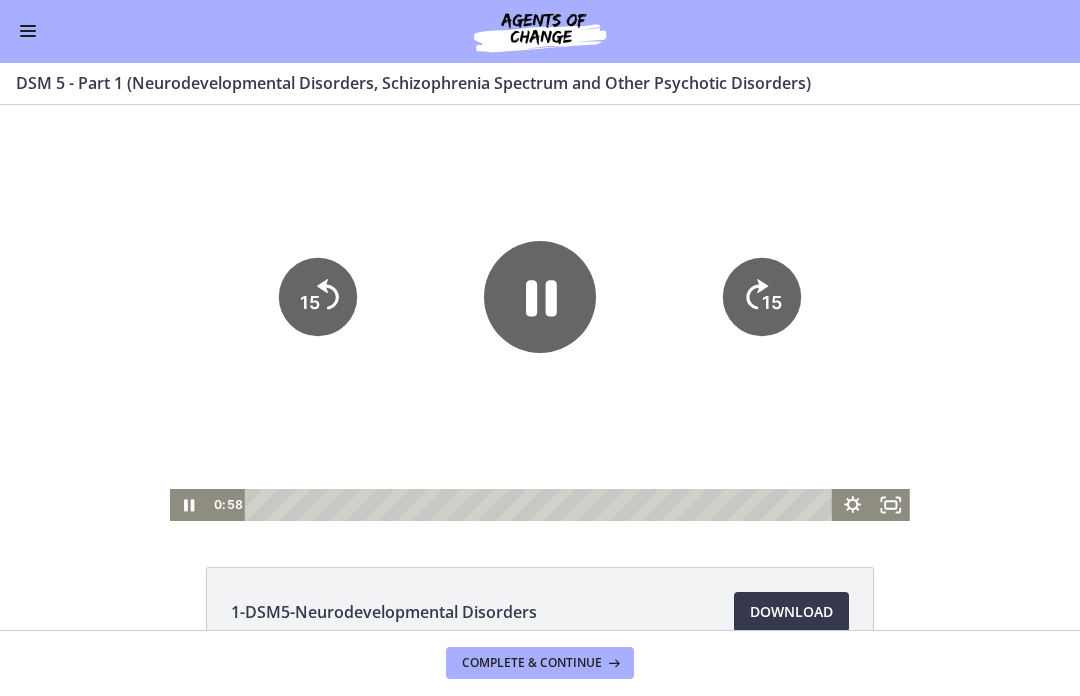 click 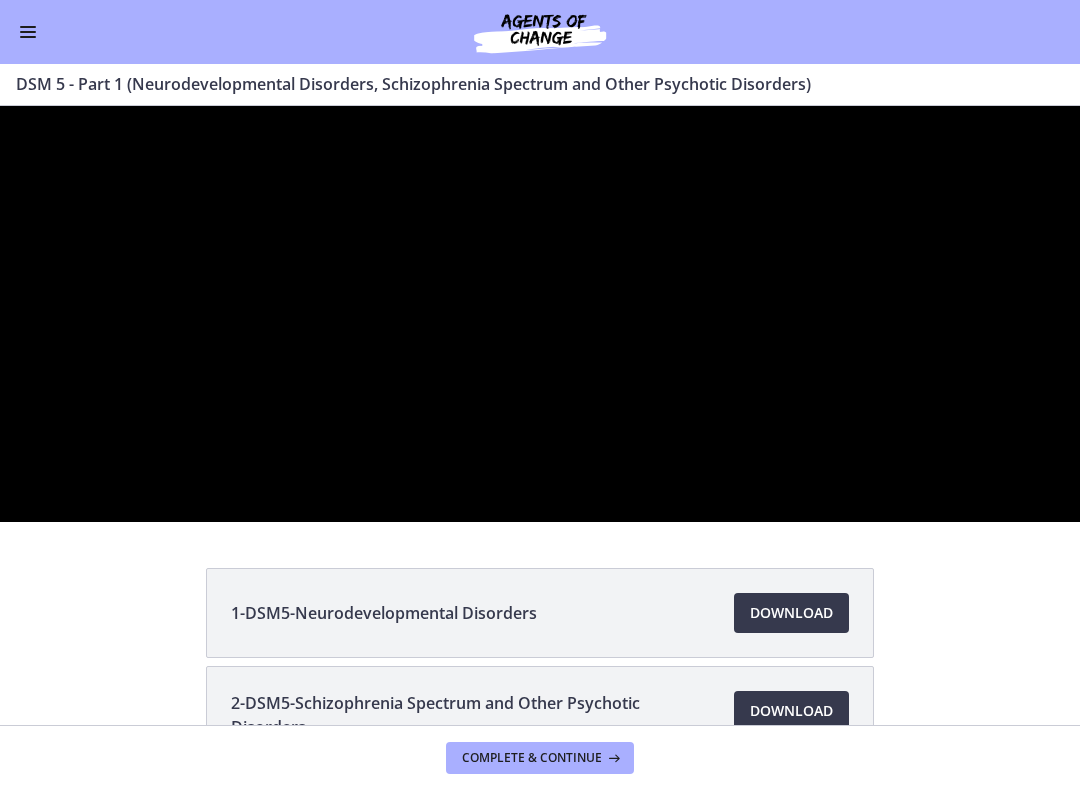 click at bounding box center [540, 314] 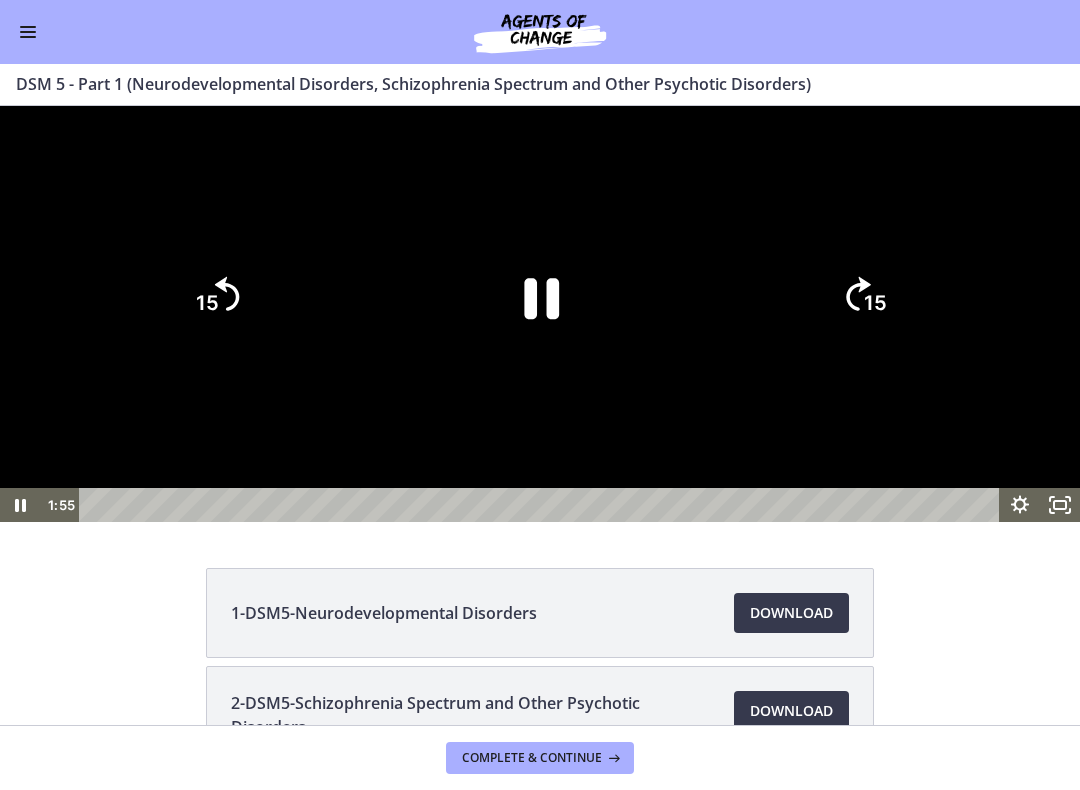 click on "15" 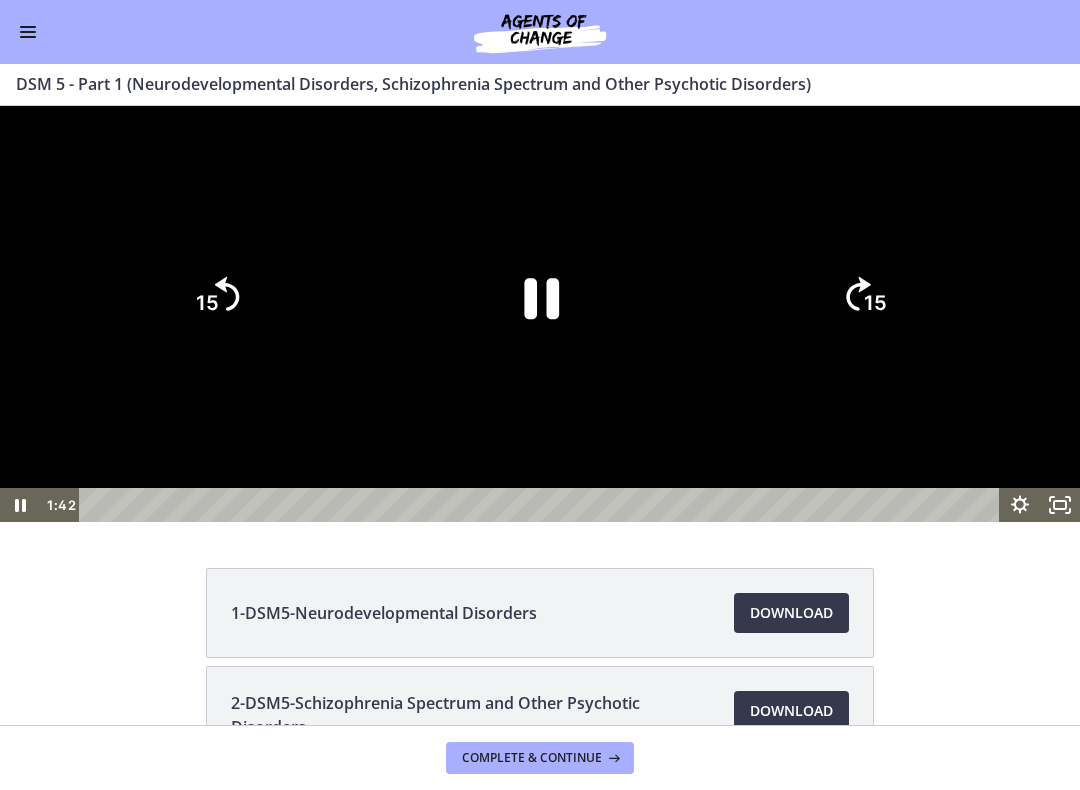 click 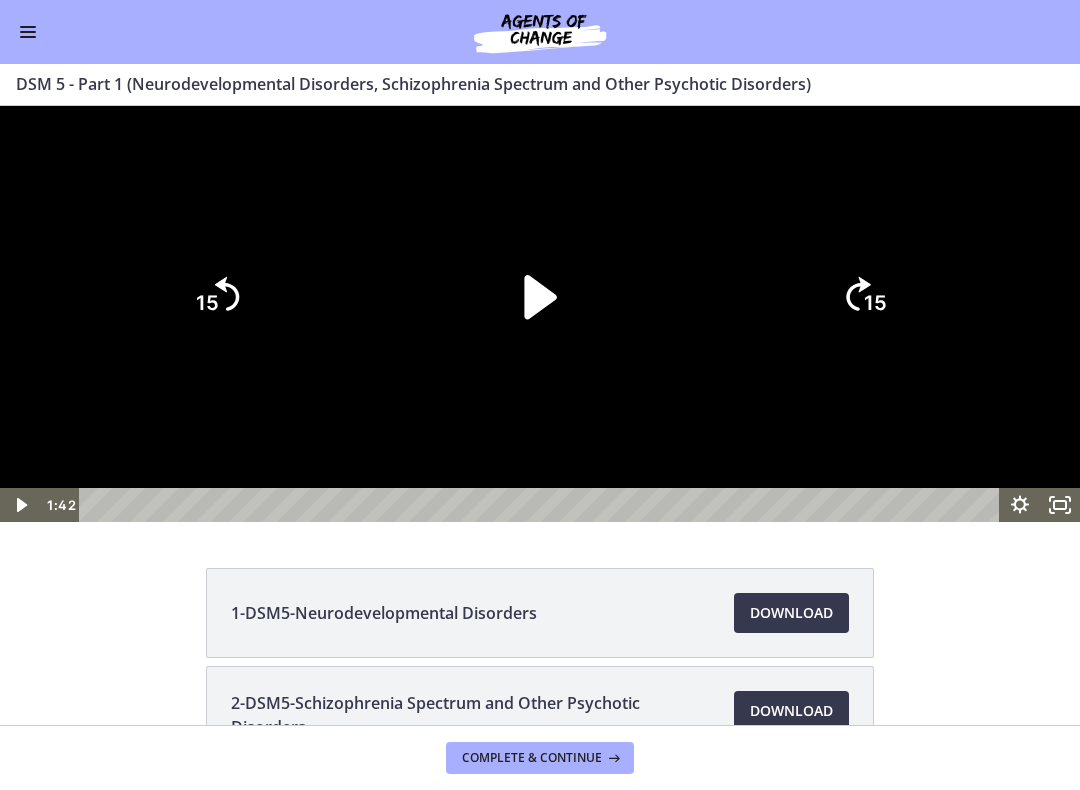 click 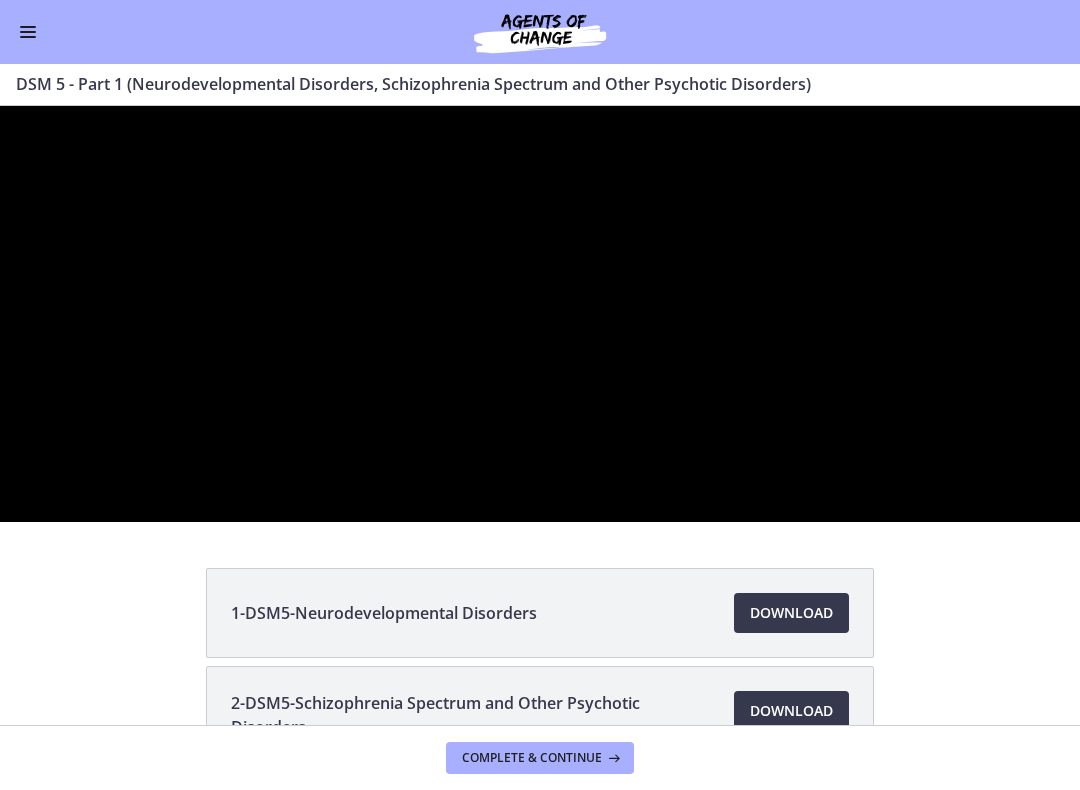 click at bounding box center (540, 314) 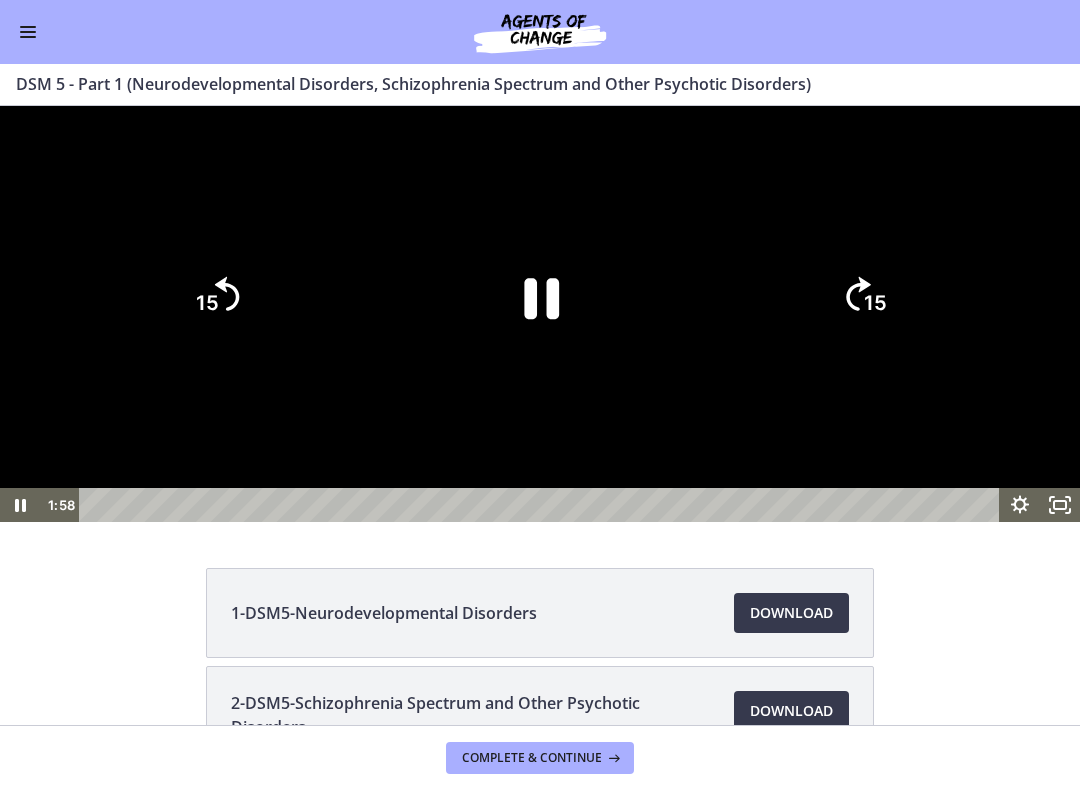 click on "15" 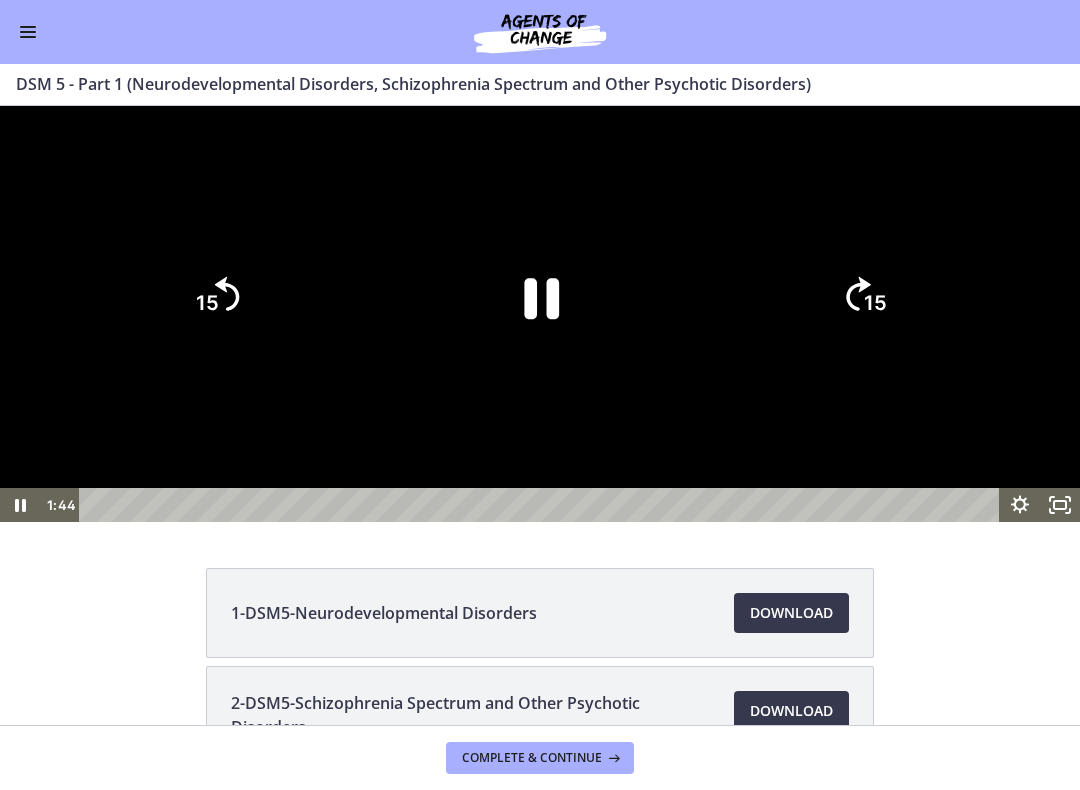 click 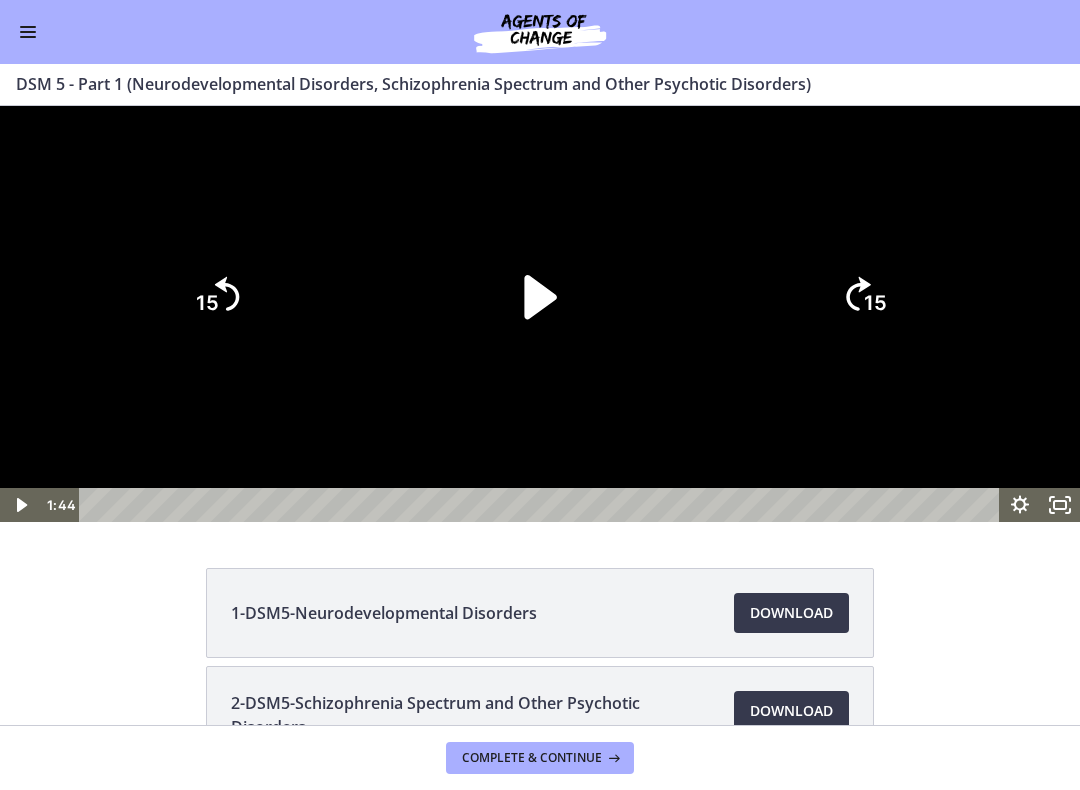 click 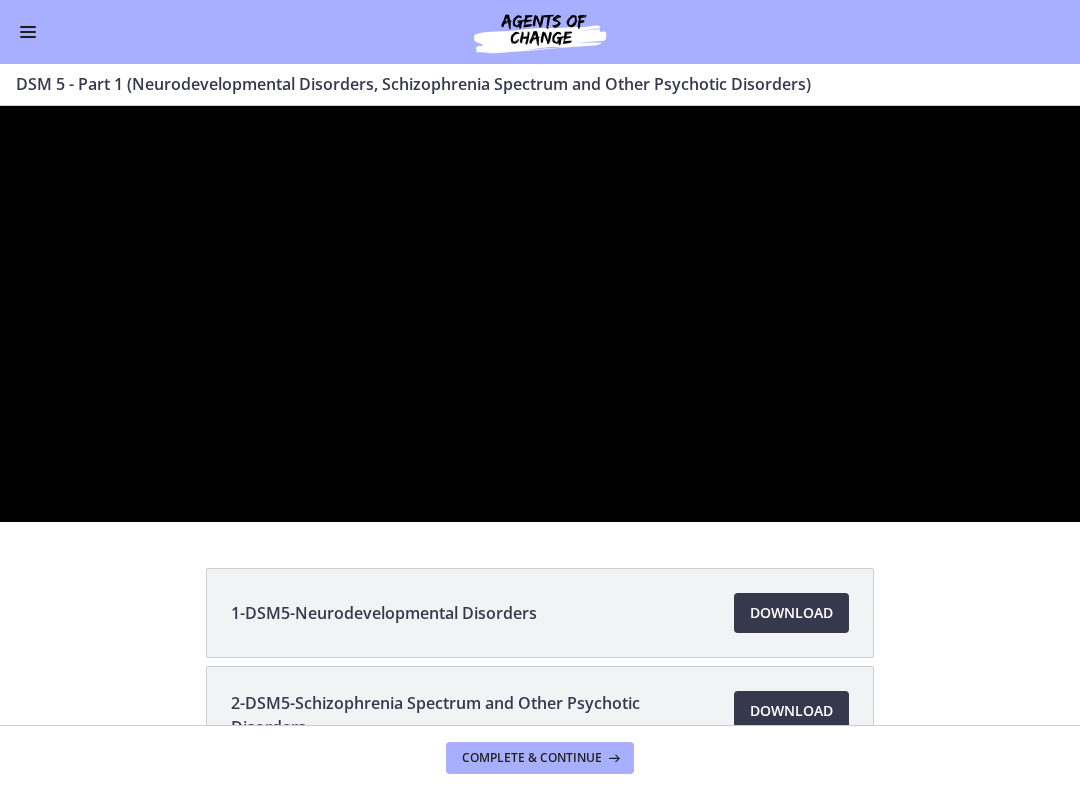 click at bounding box center [540, 314] 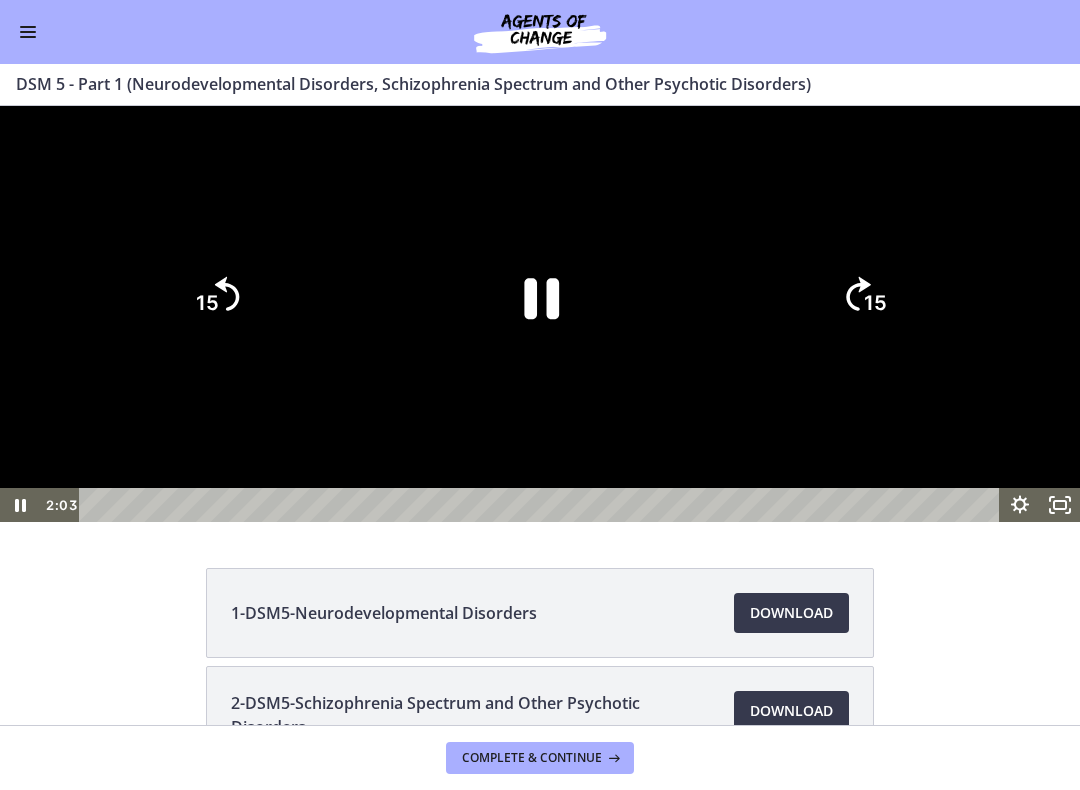 click 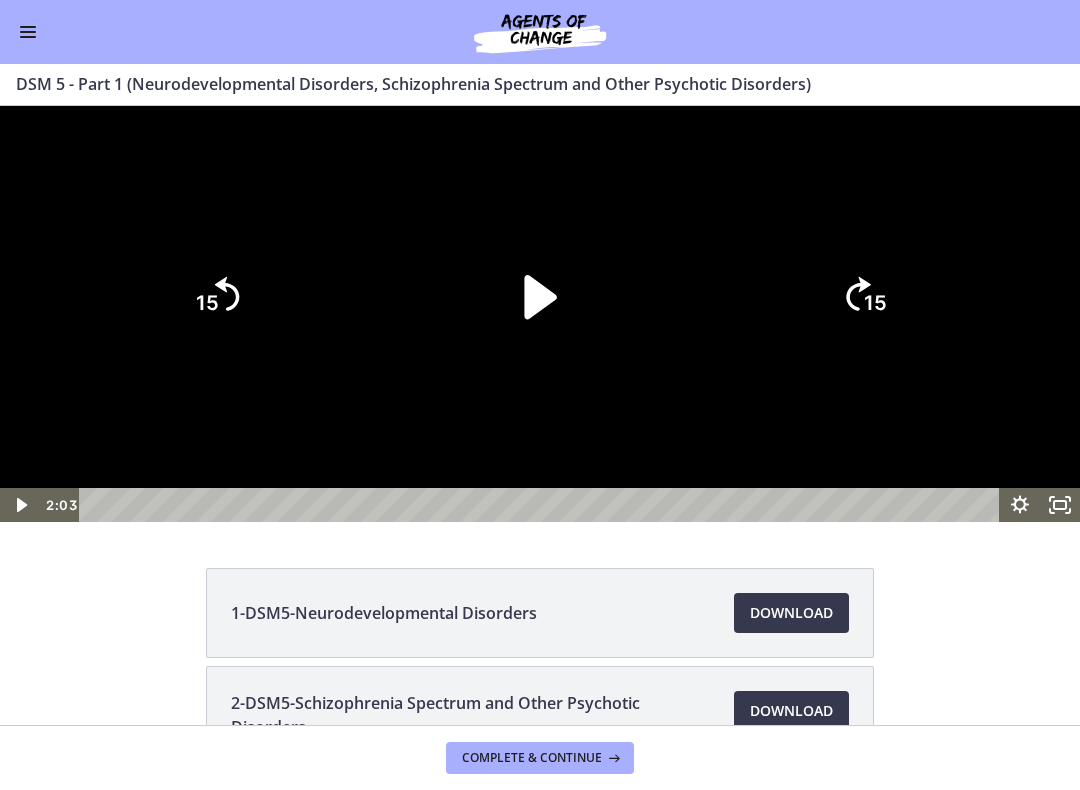 click 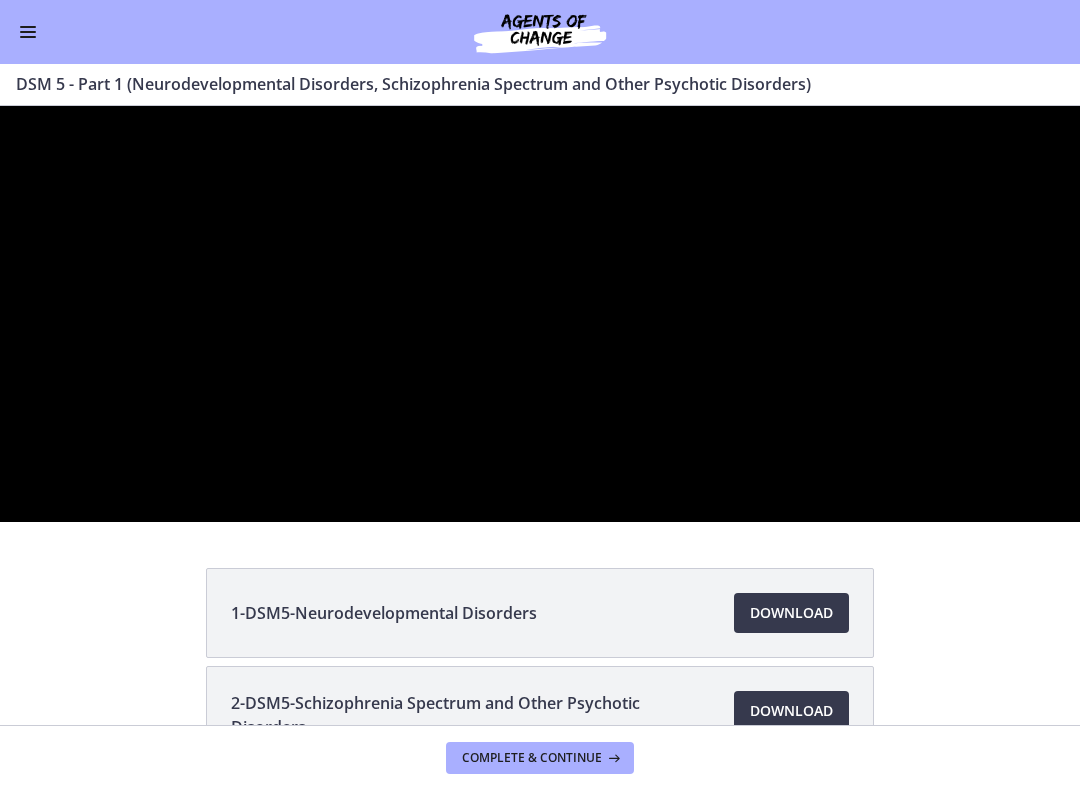 click at bounding box center (540, 314) 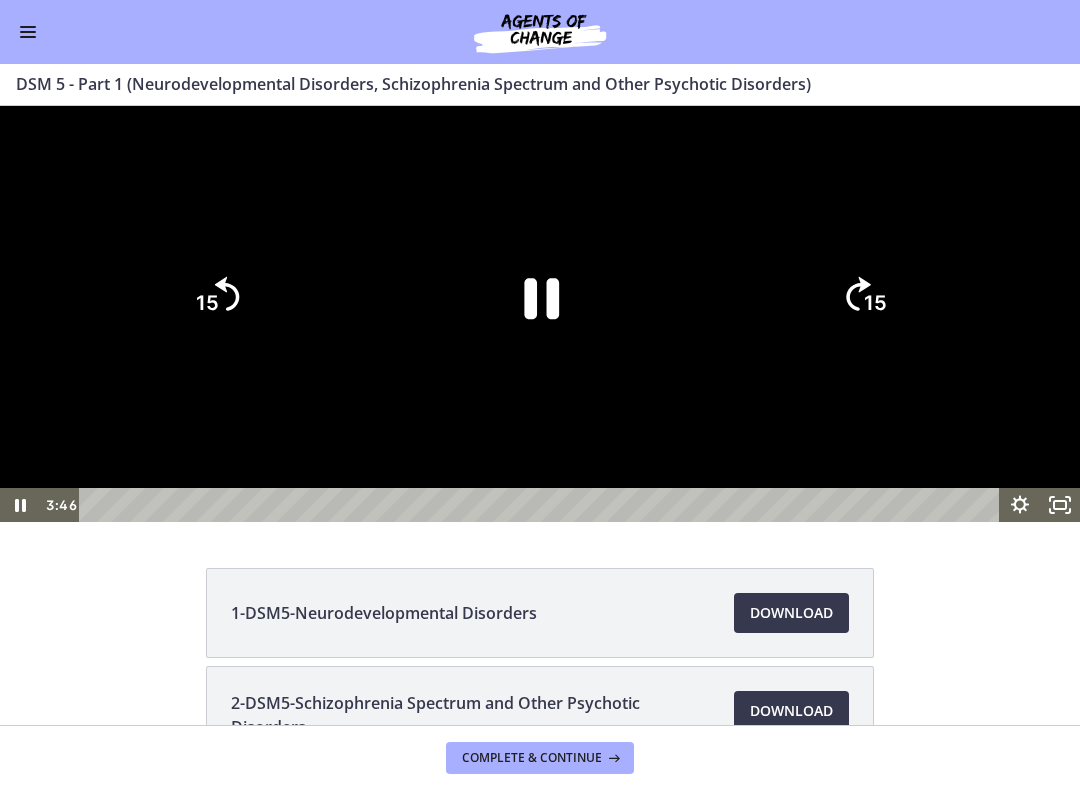 click on "15" 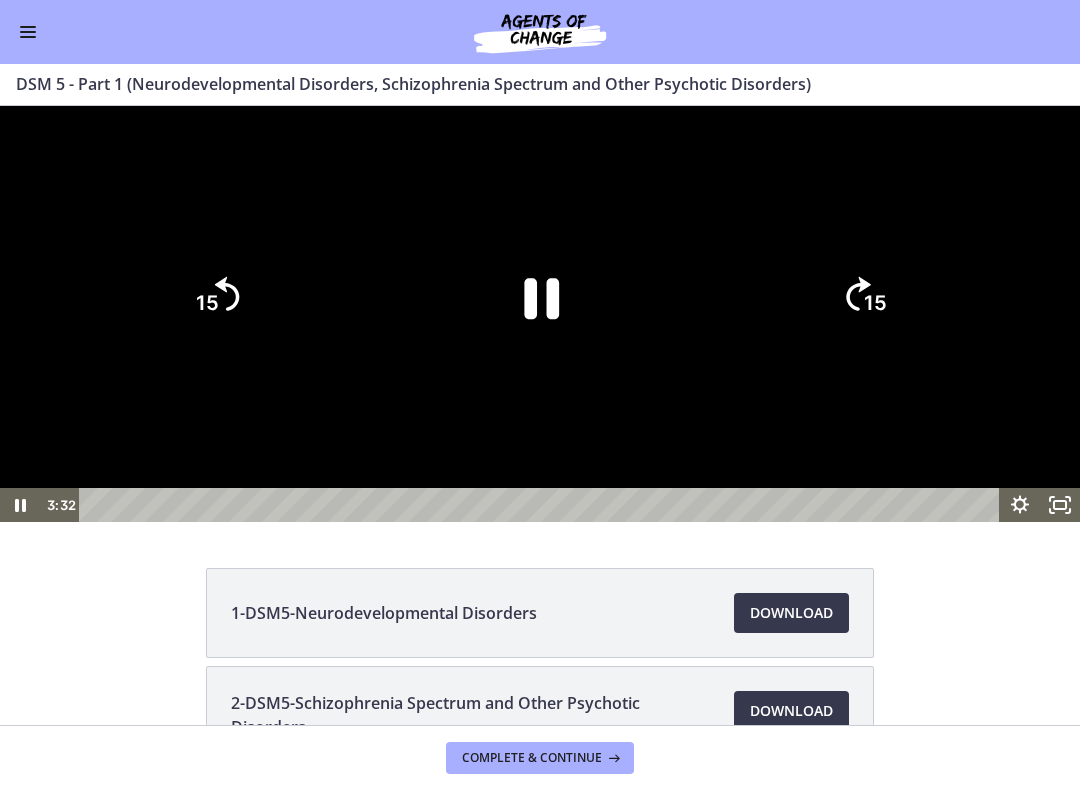 click on "15" 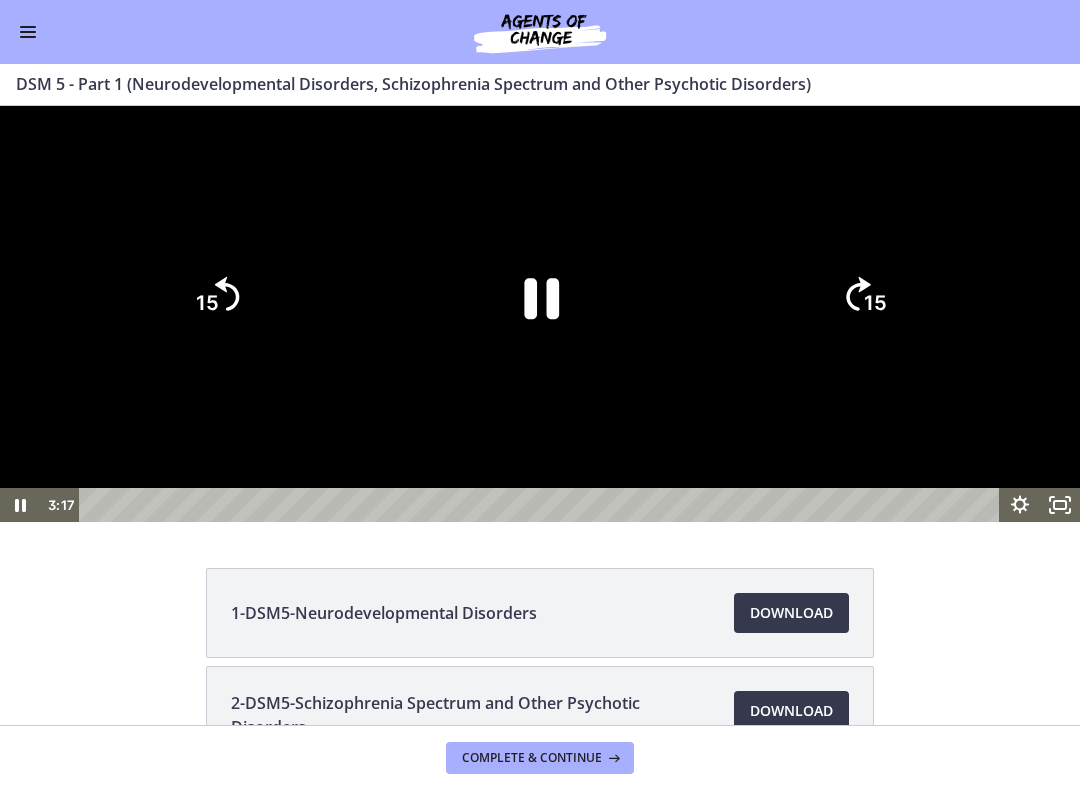click on "15" 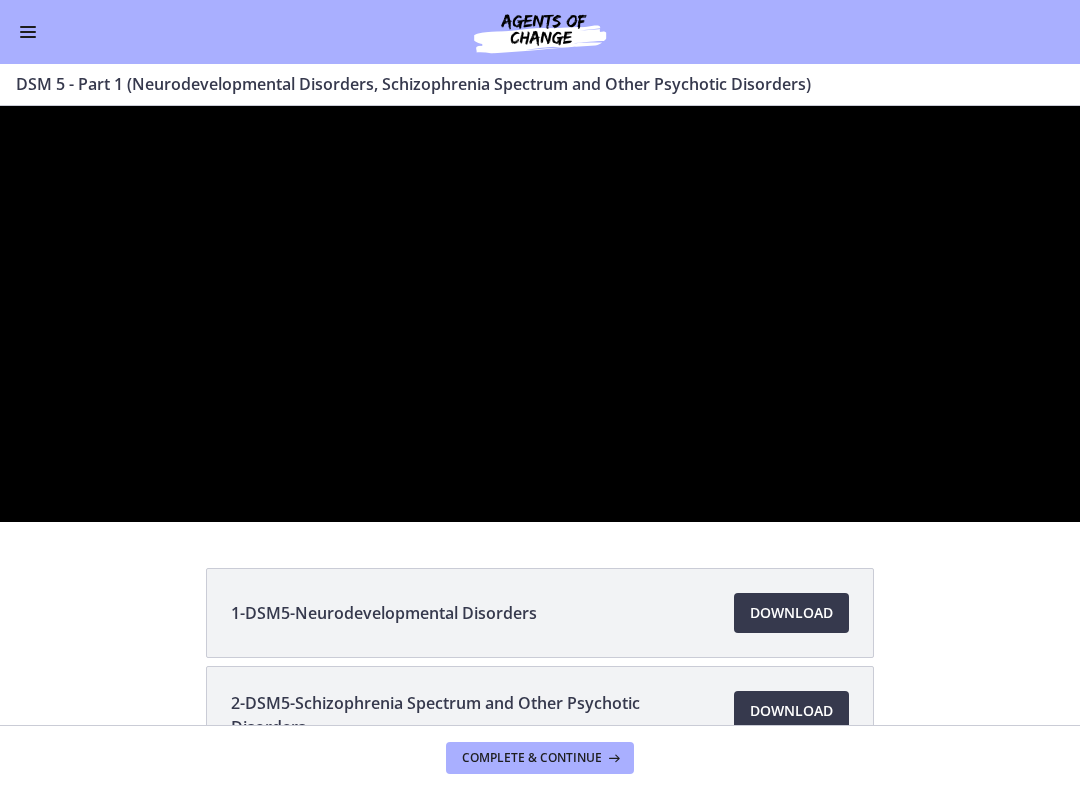 click at bounding box center (540, 314) 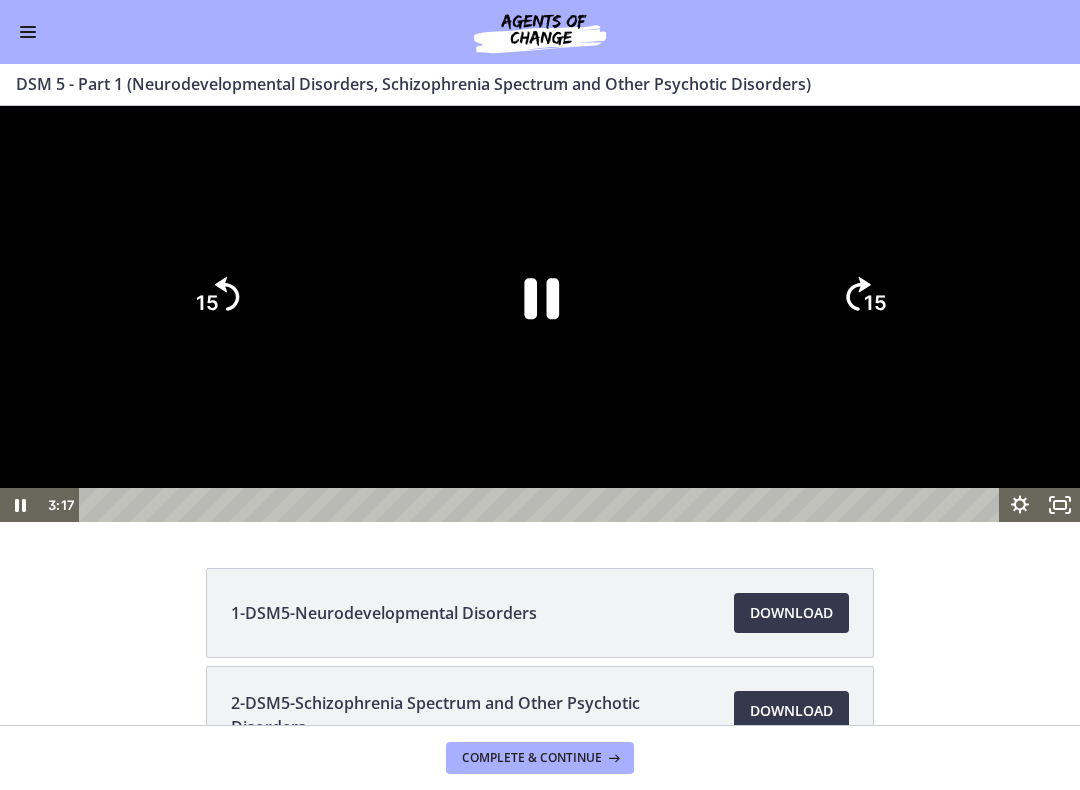 click 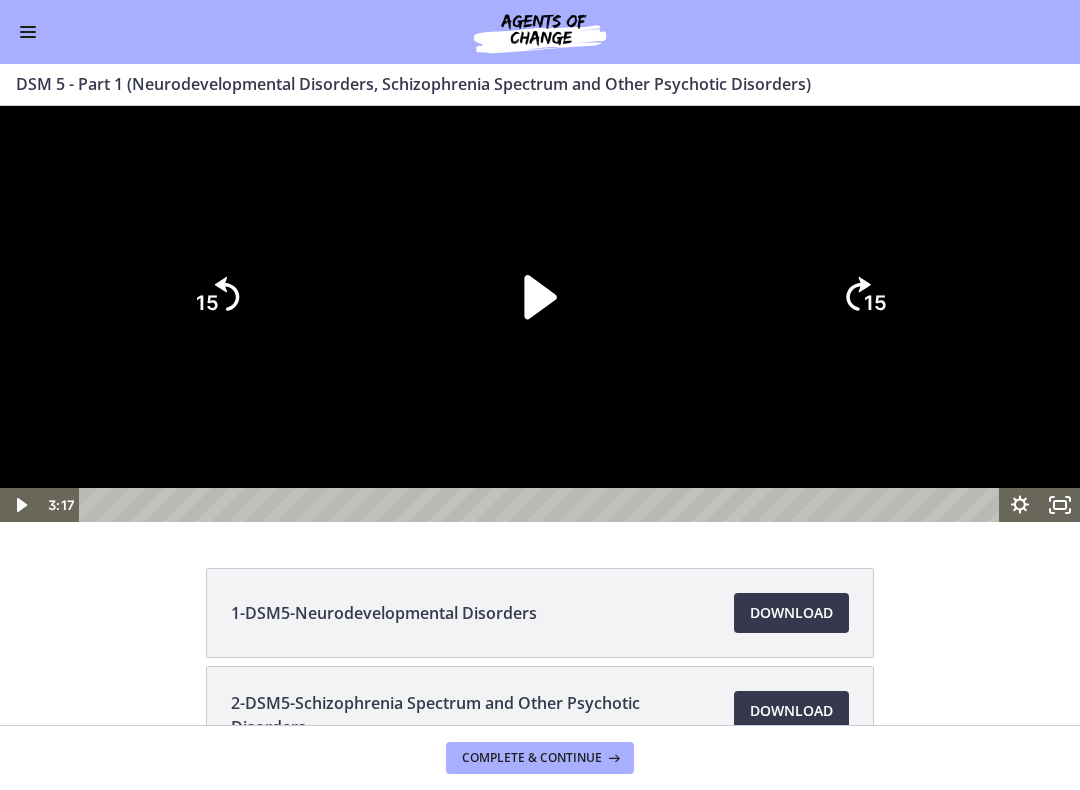 click 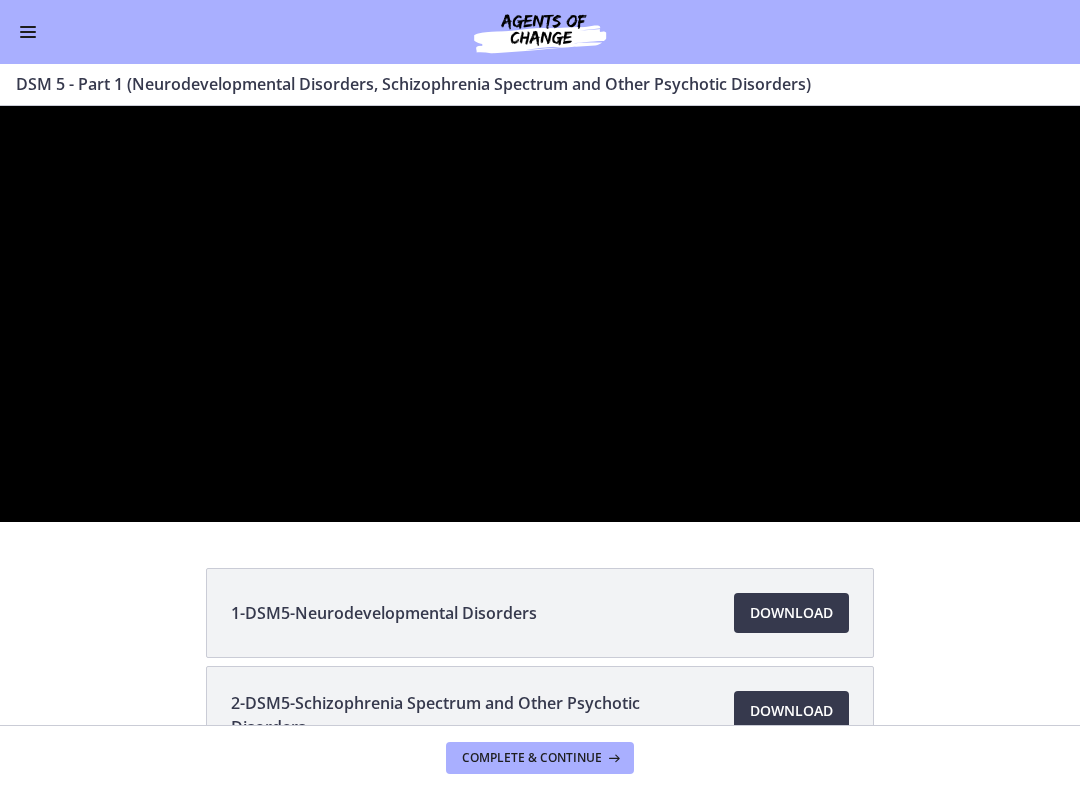 click at bounding box center [540, 314] 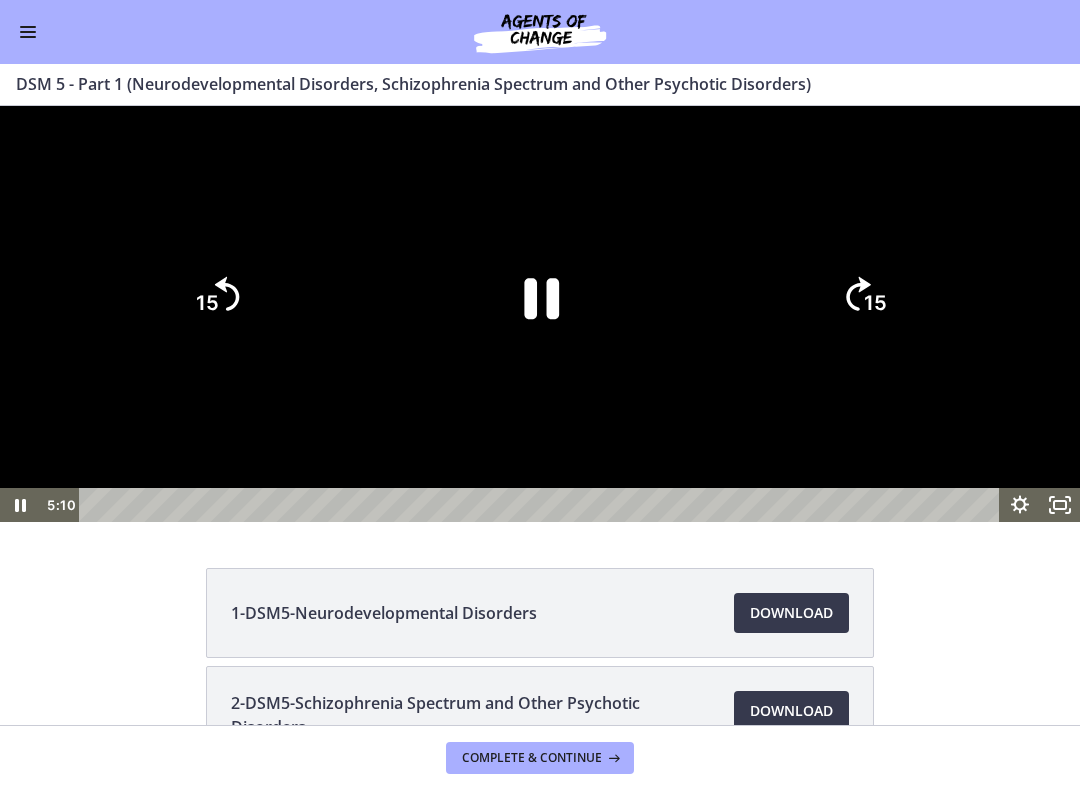 click on "15" 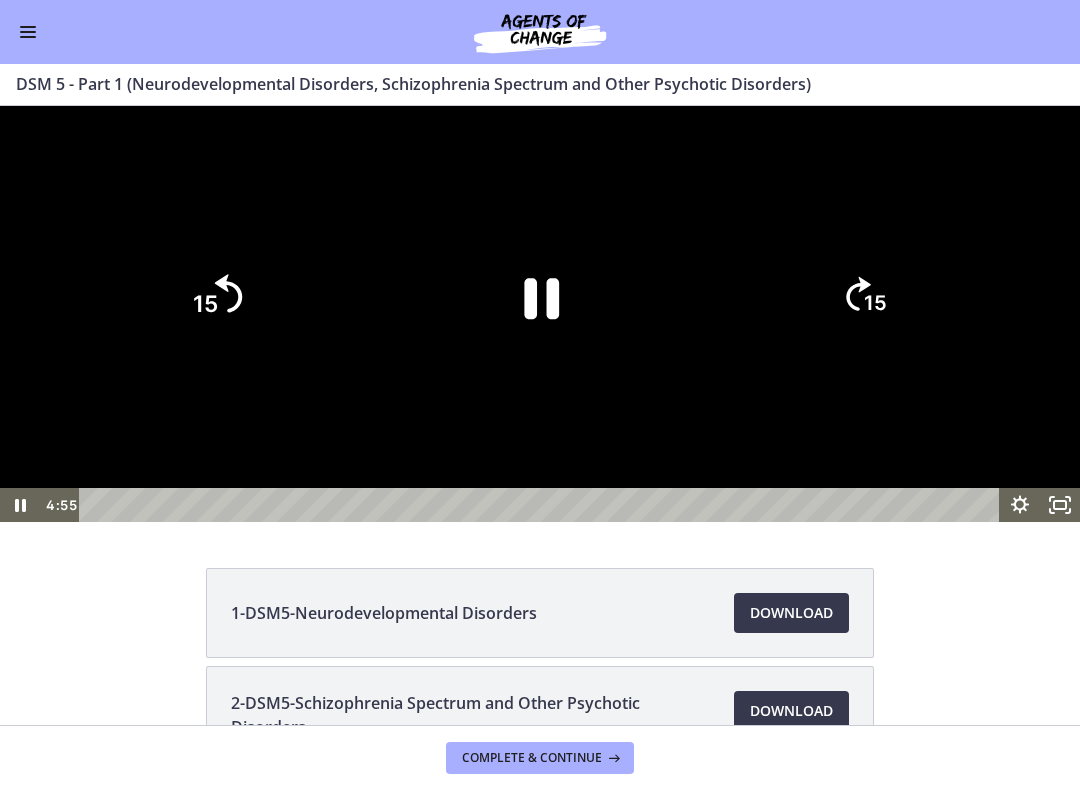 click on "15" 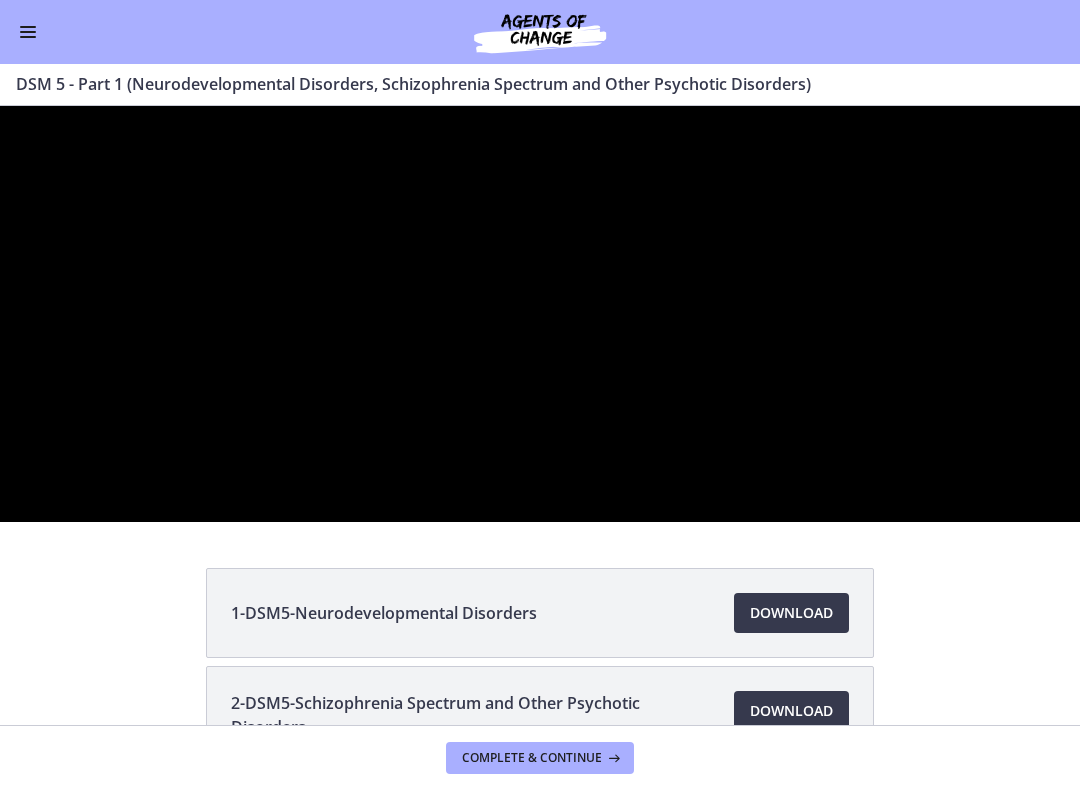 click at bounding box center [540, 314] 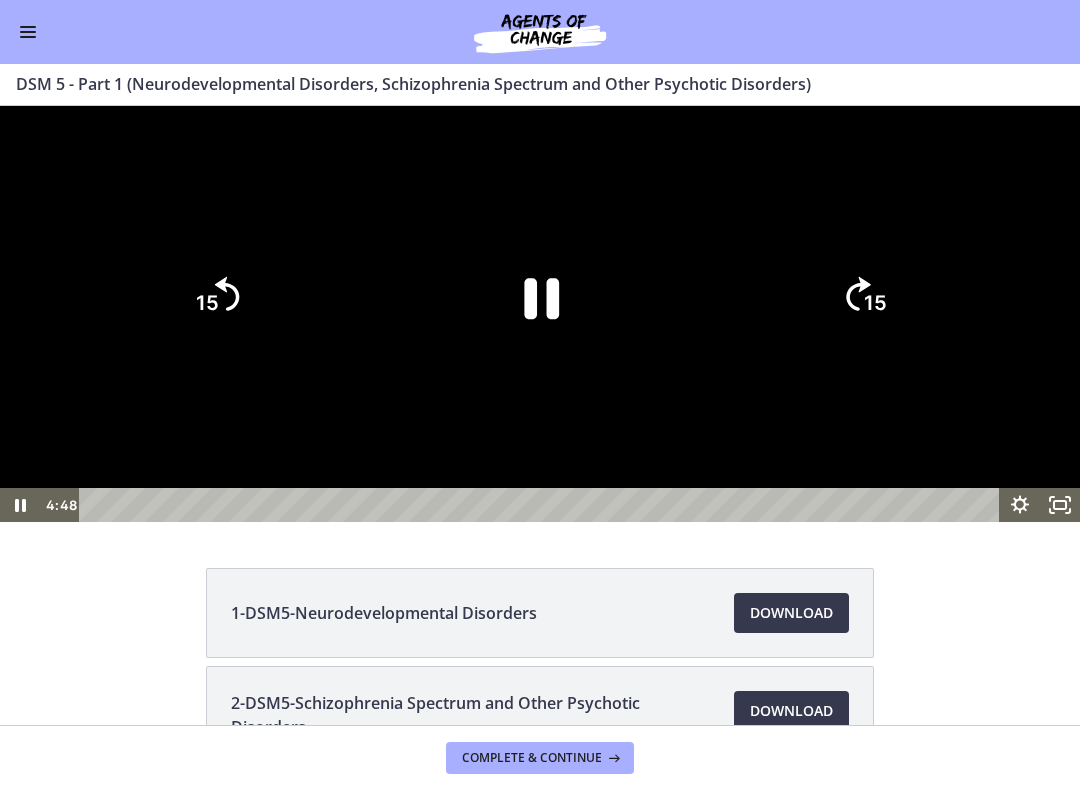 click 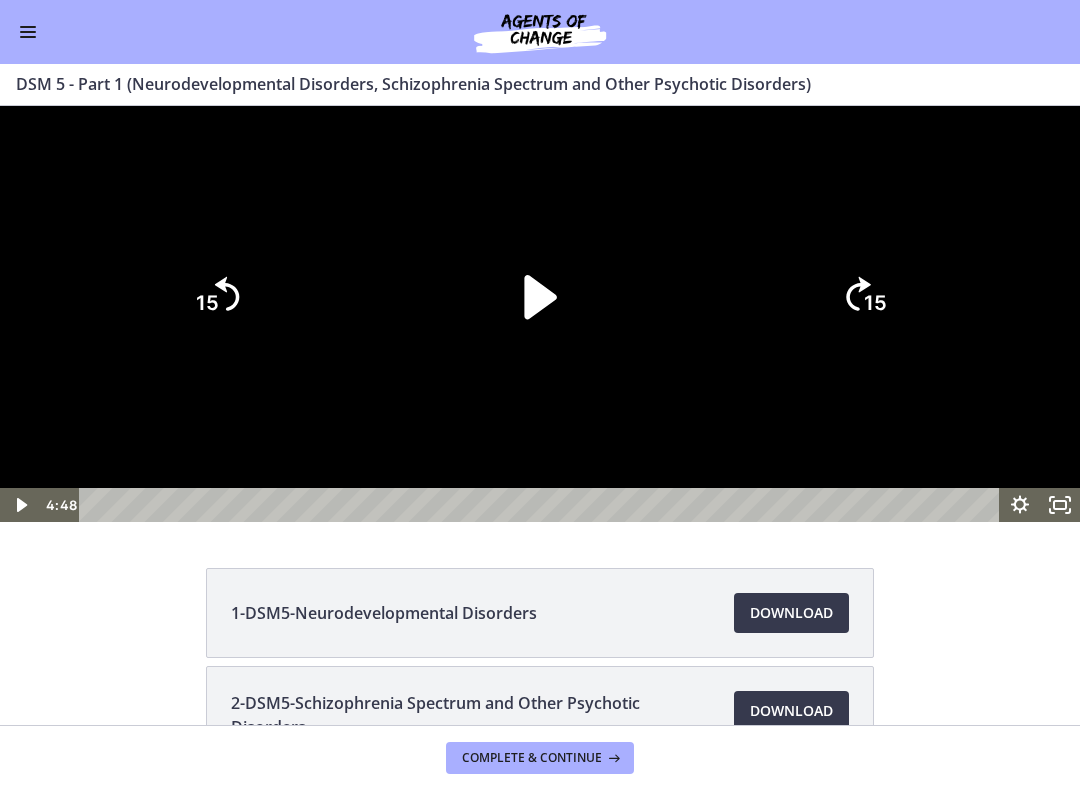 click at bounding box center [540, 314] 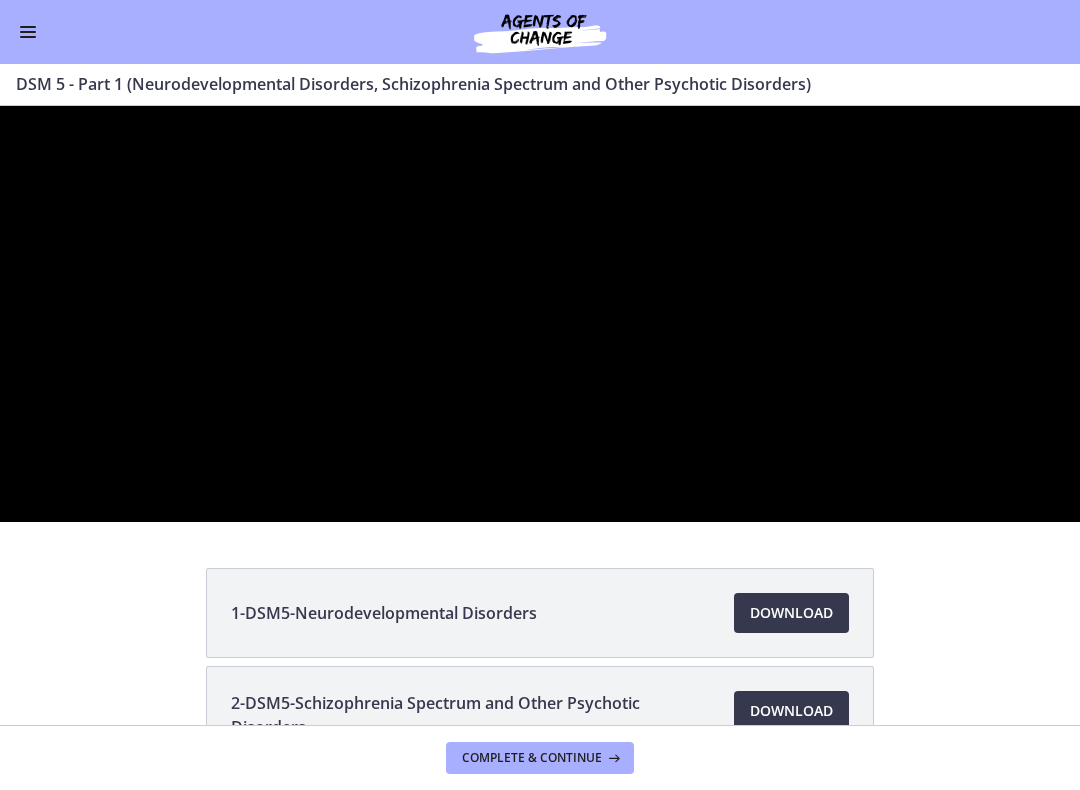 click at bounding box center (540, 314) 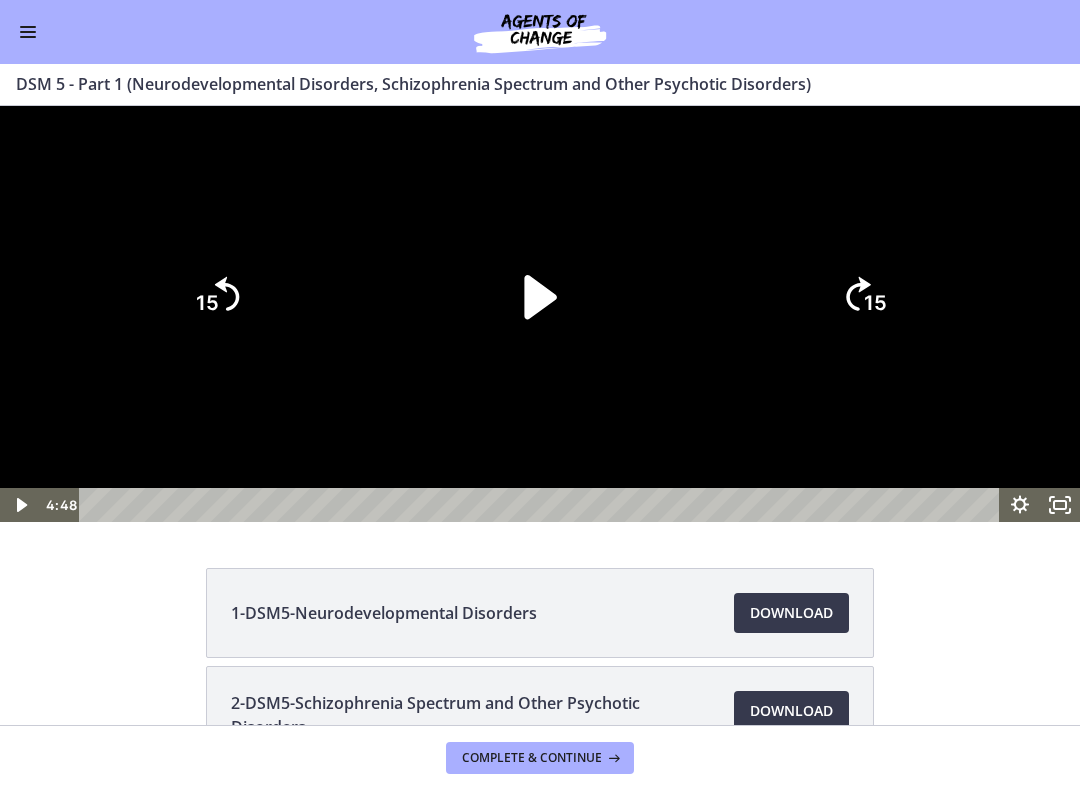 click 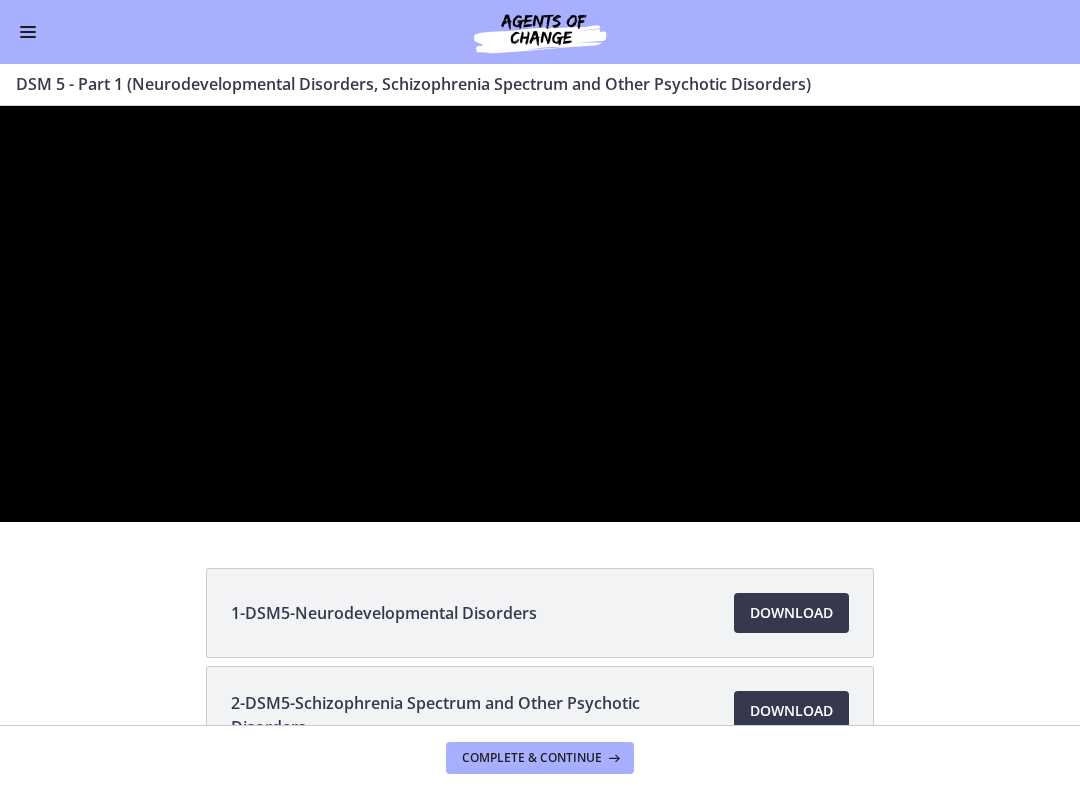 click at bounding box center (540, 314) 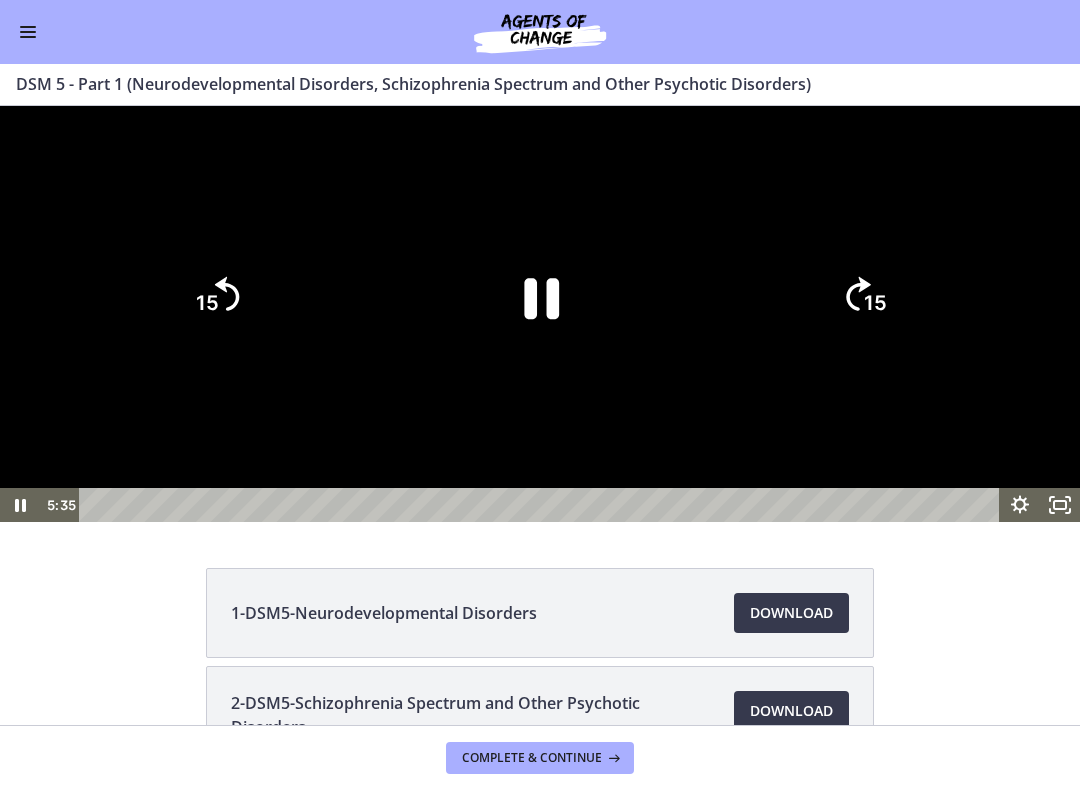 click on "15" 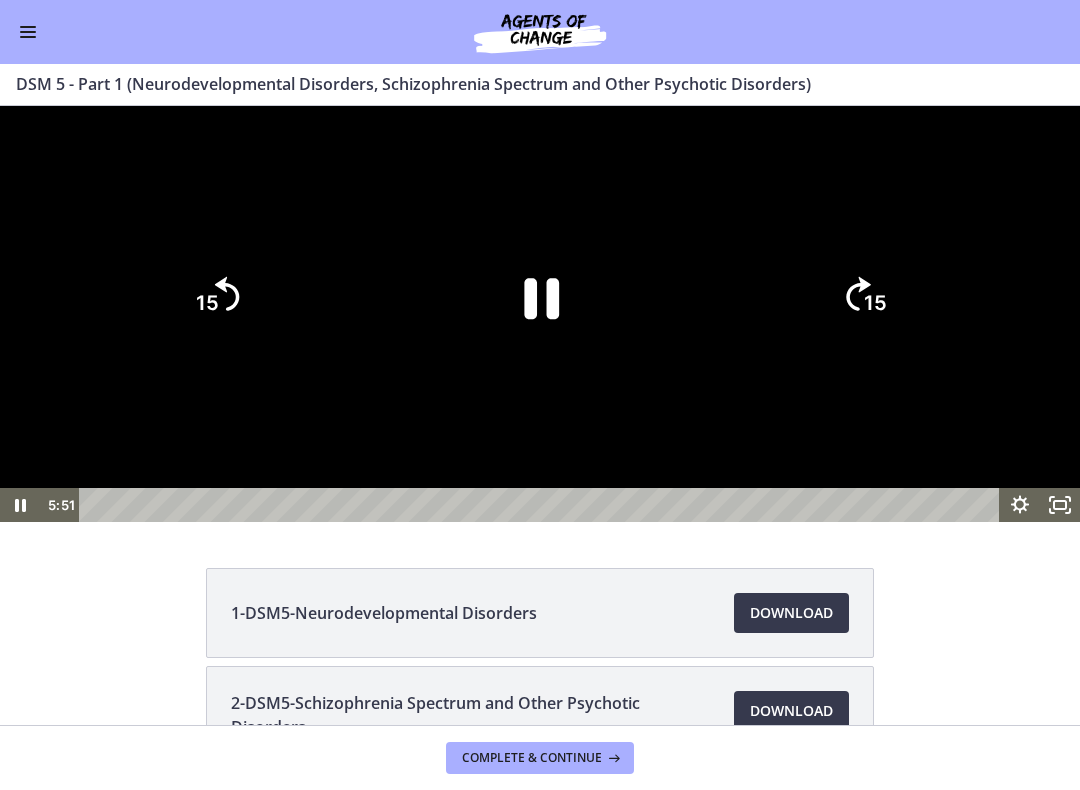 click on "15" 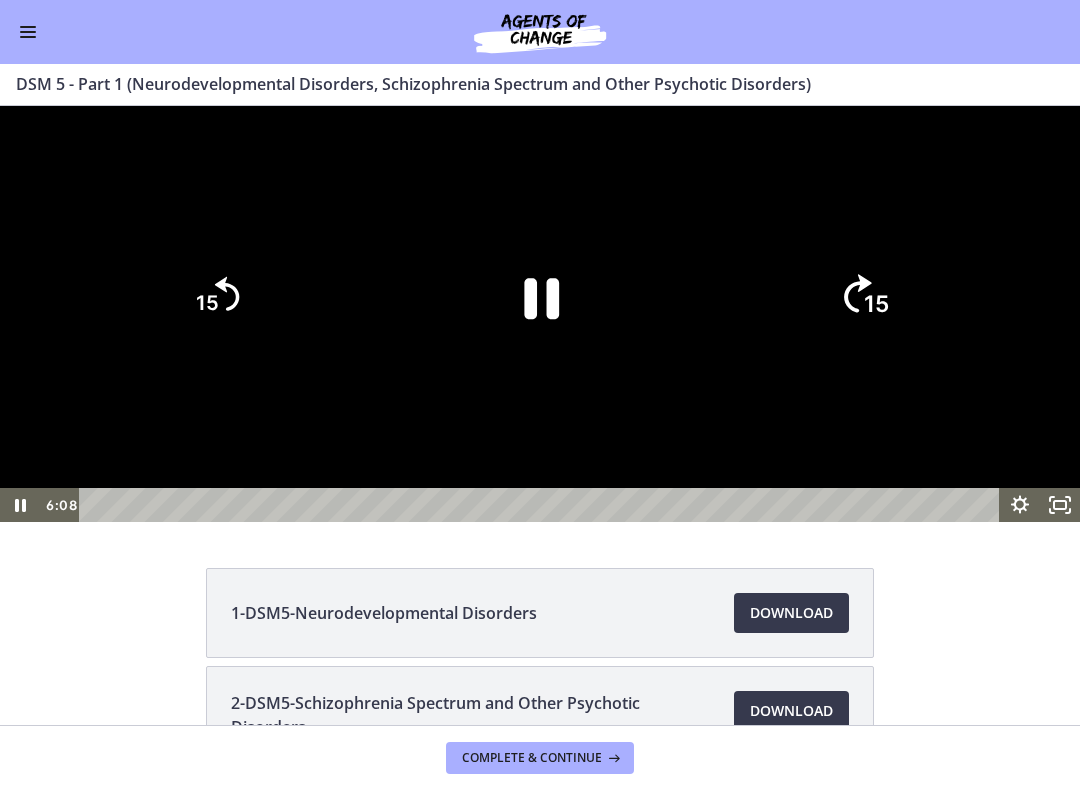 click on "15" 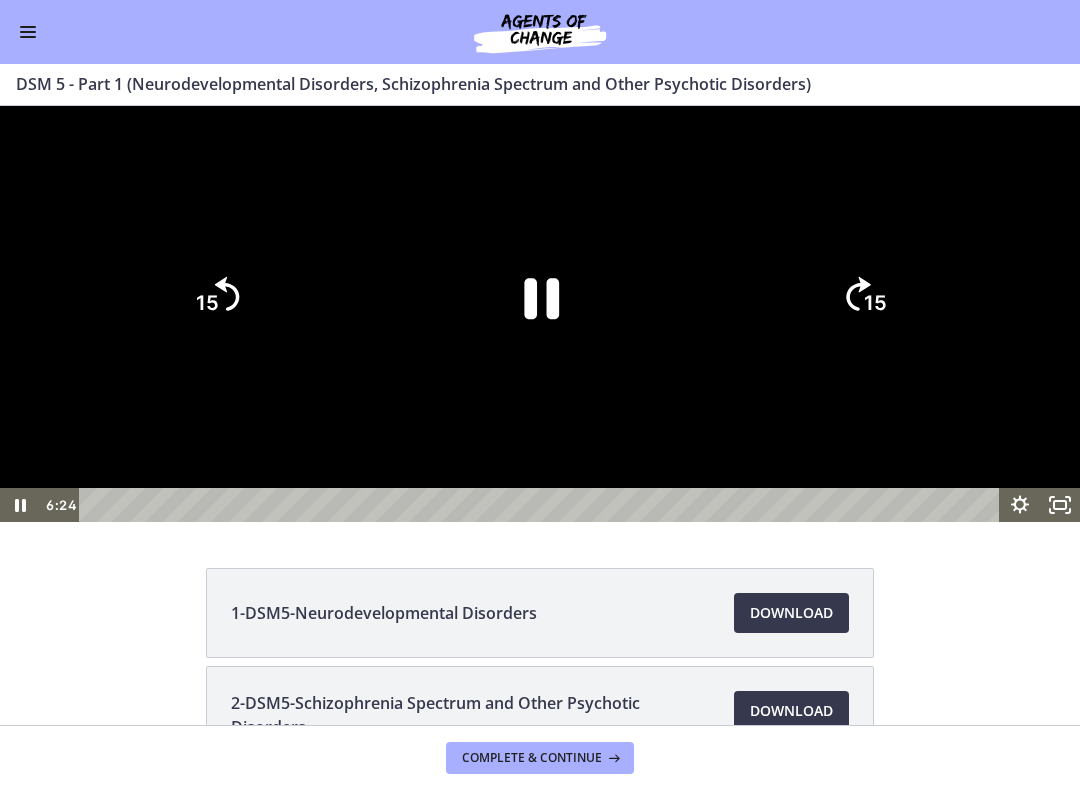 click on "15" 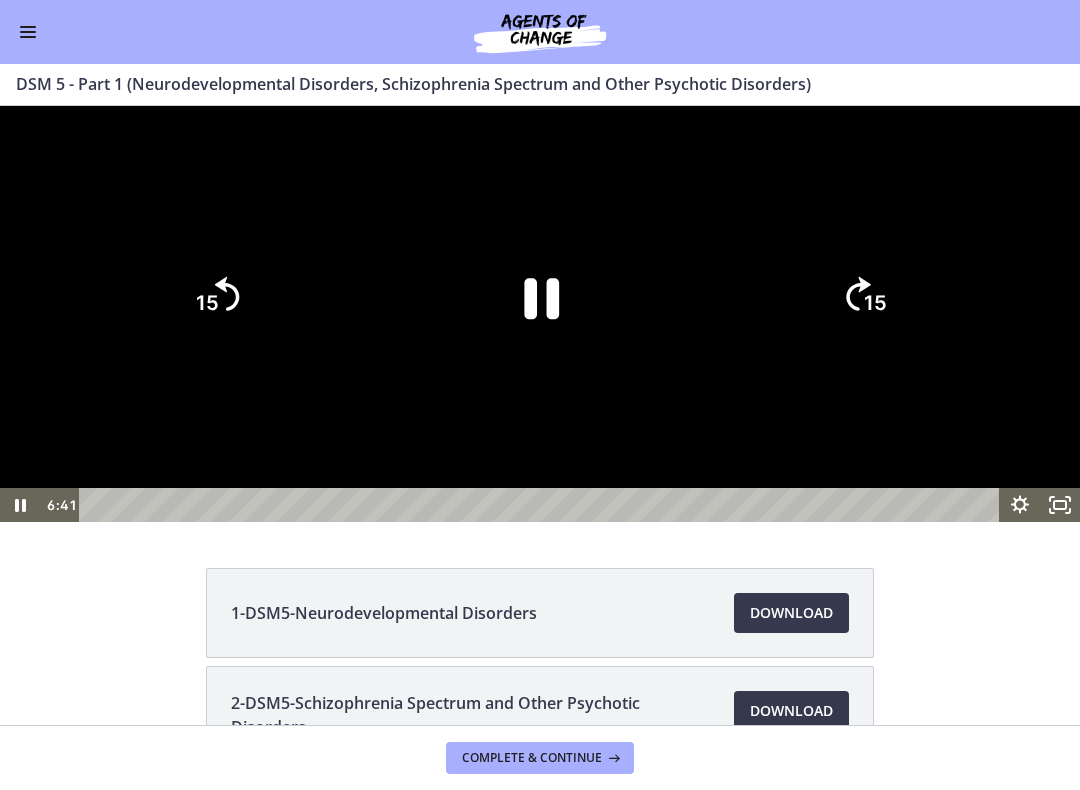 click on "15" 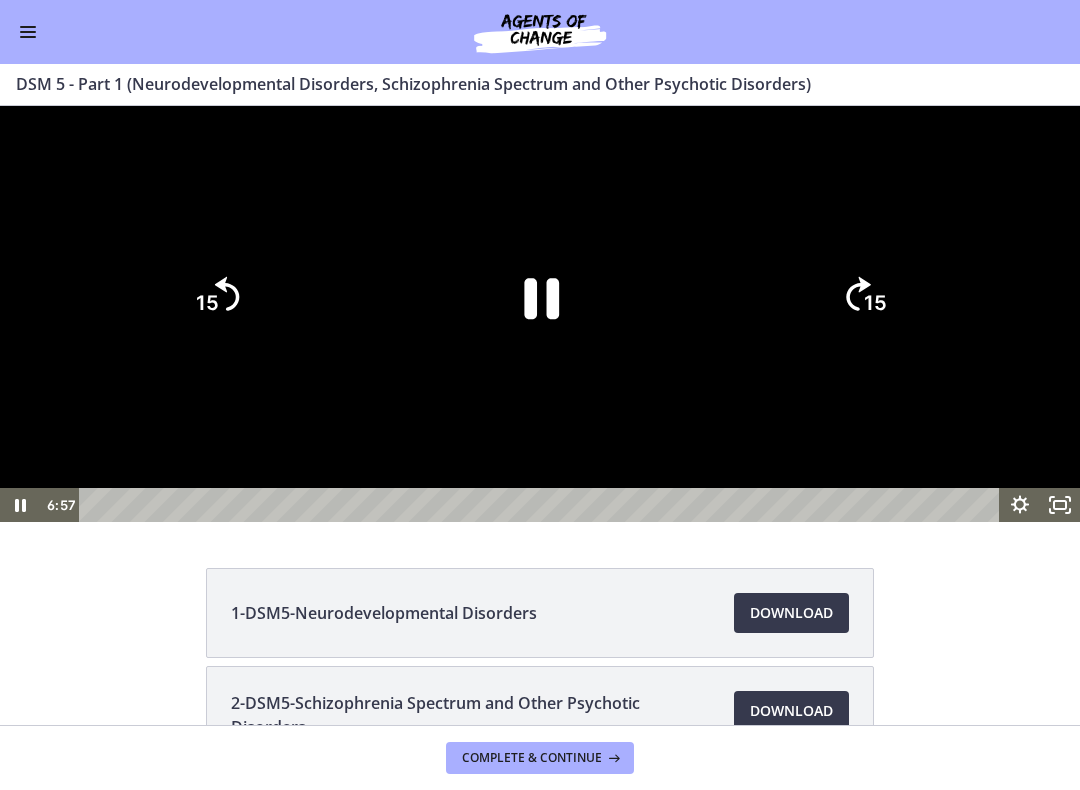 click on "15" 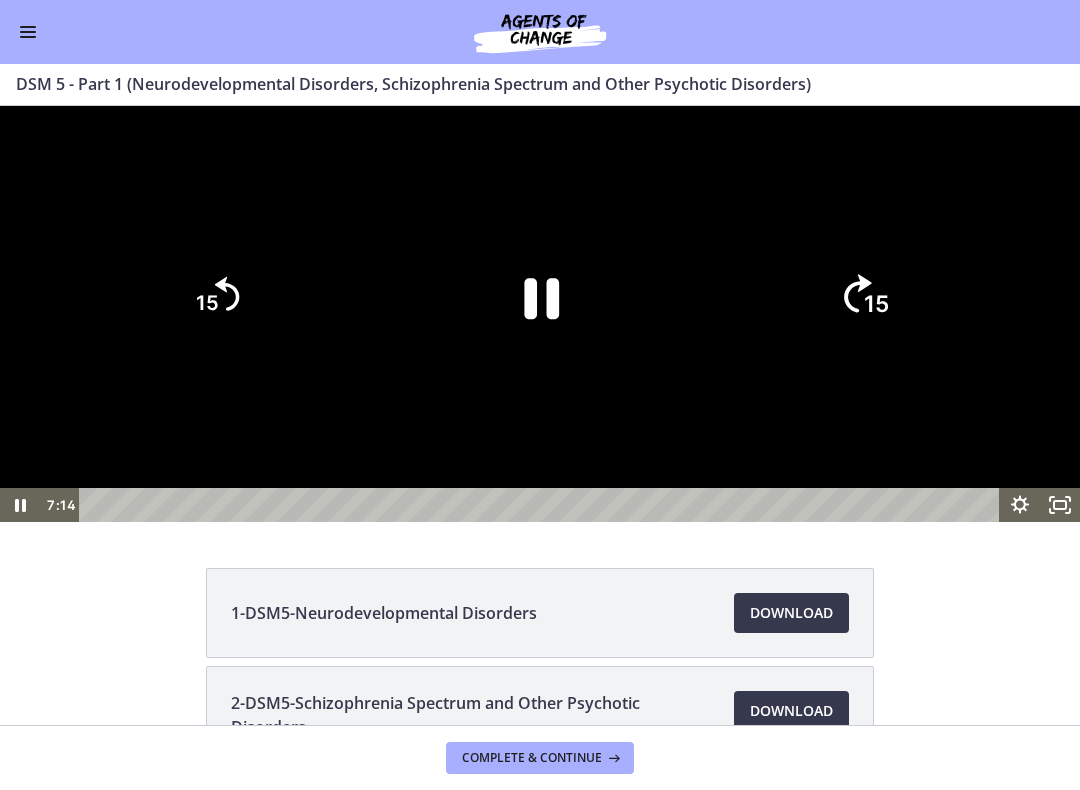 click on "15" 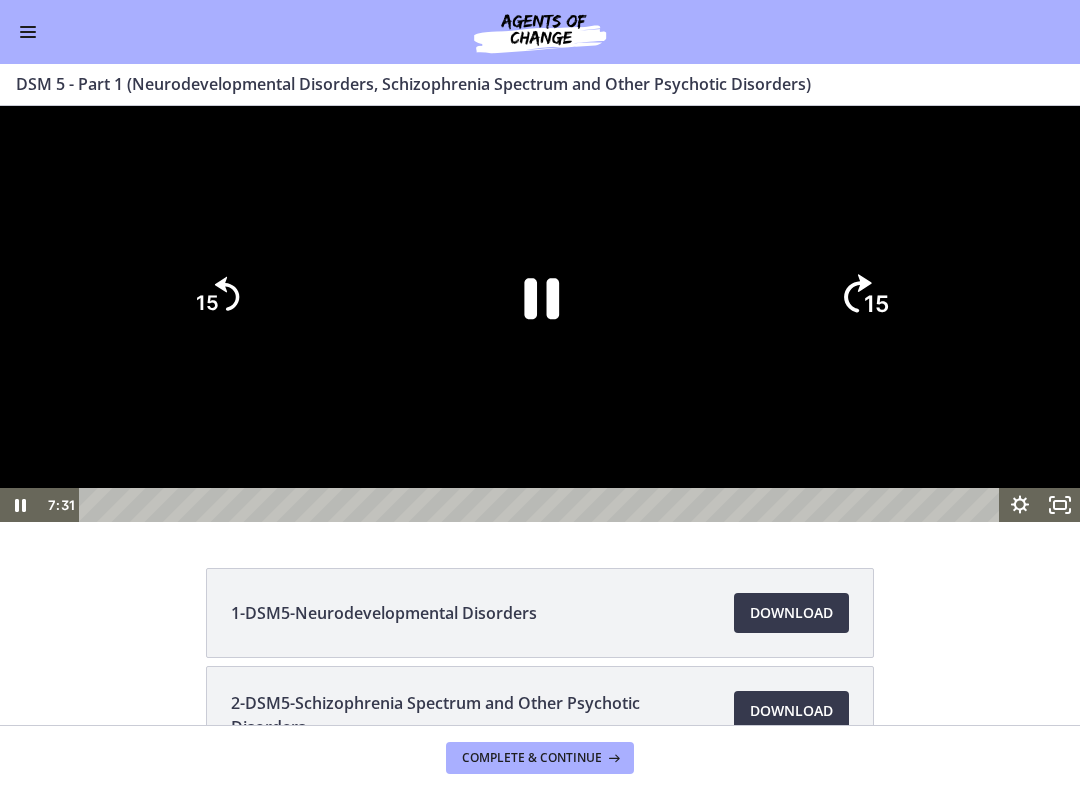 click on "15" 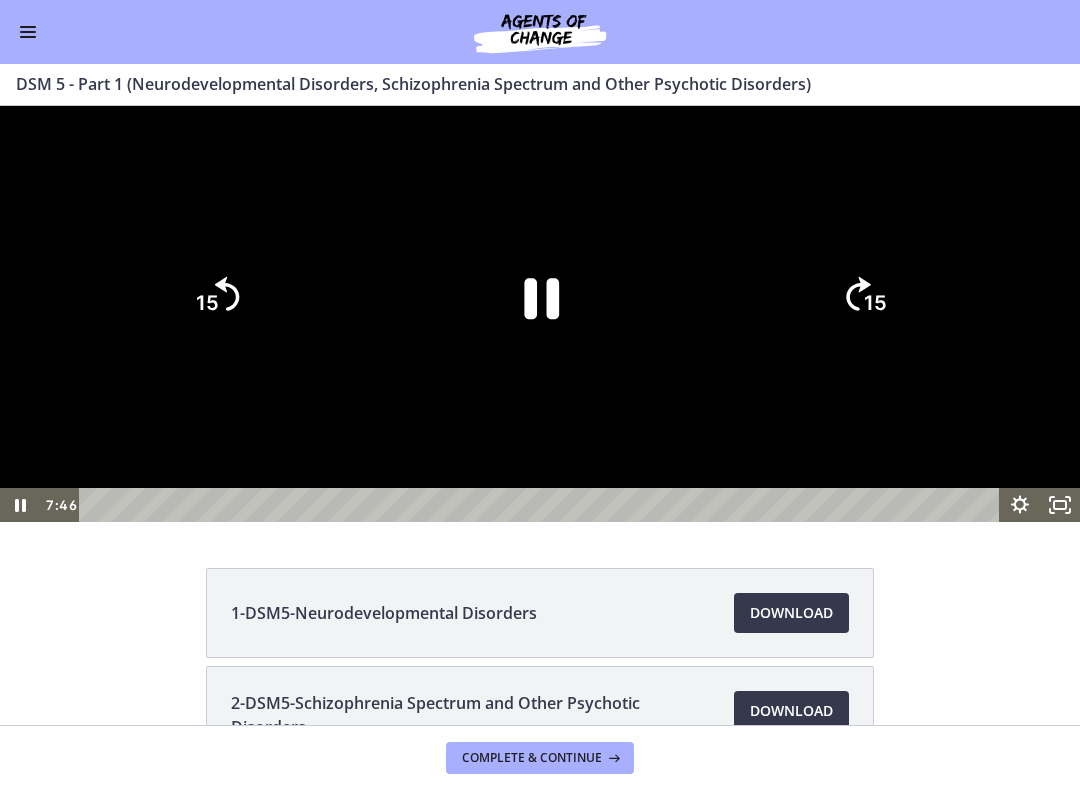 click on "15" 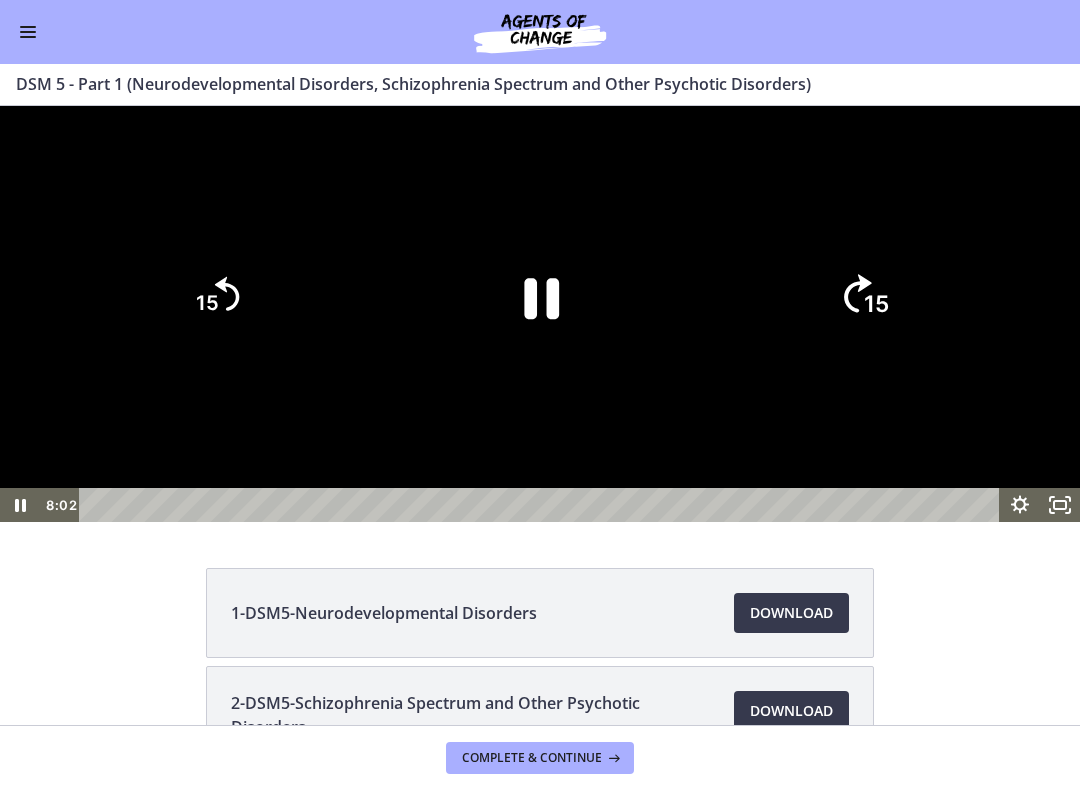 click on "15" 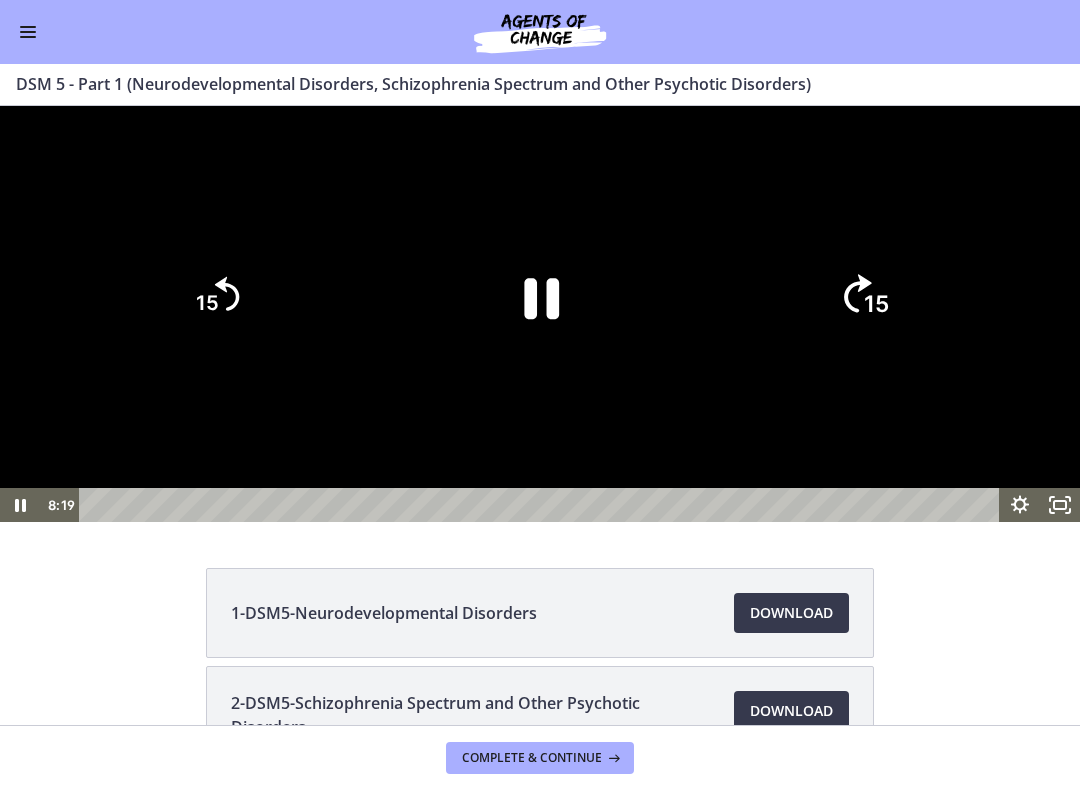 click on "15" 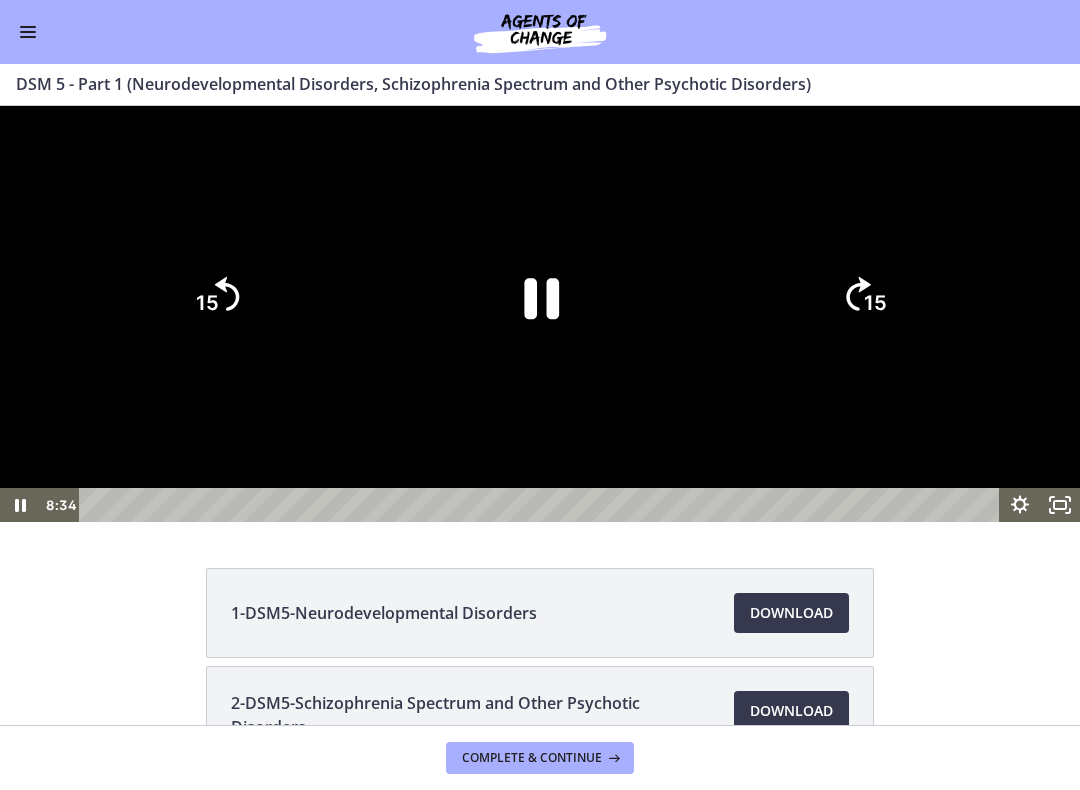 click on "15" 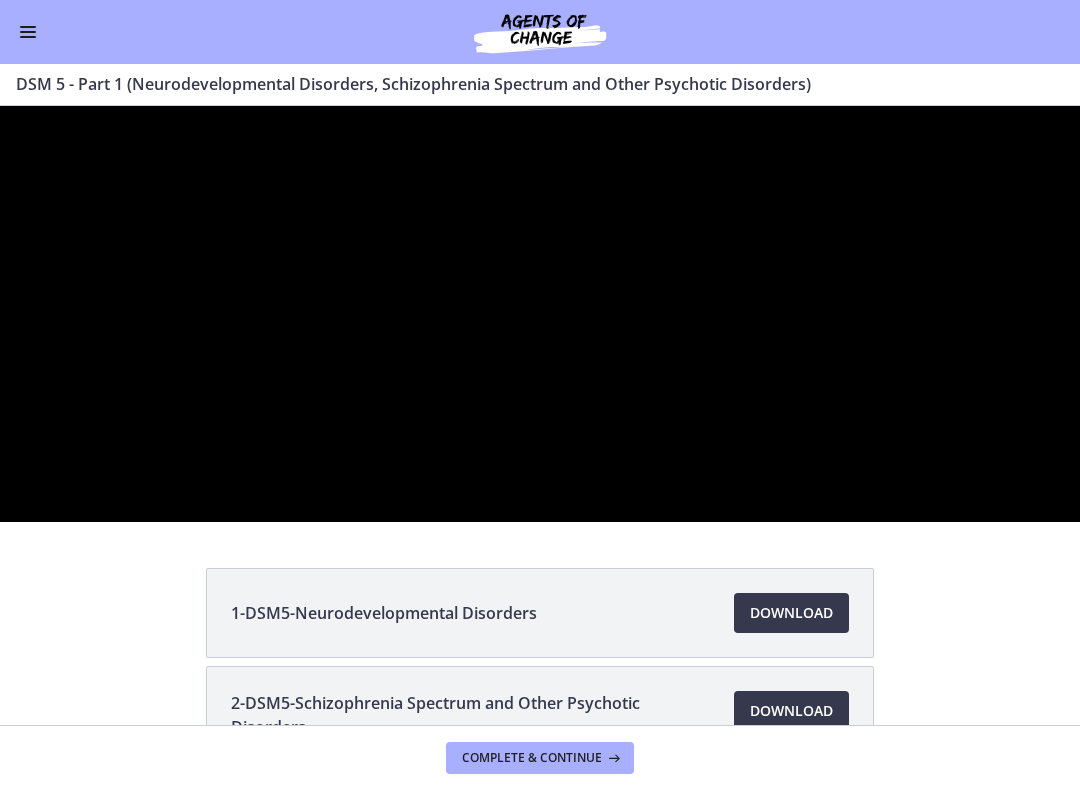 click at bounding box center [540, 314] 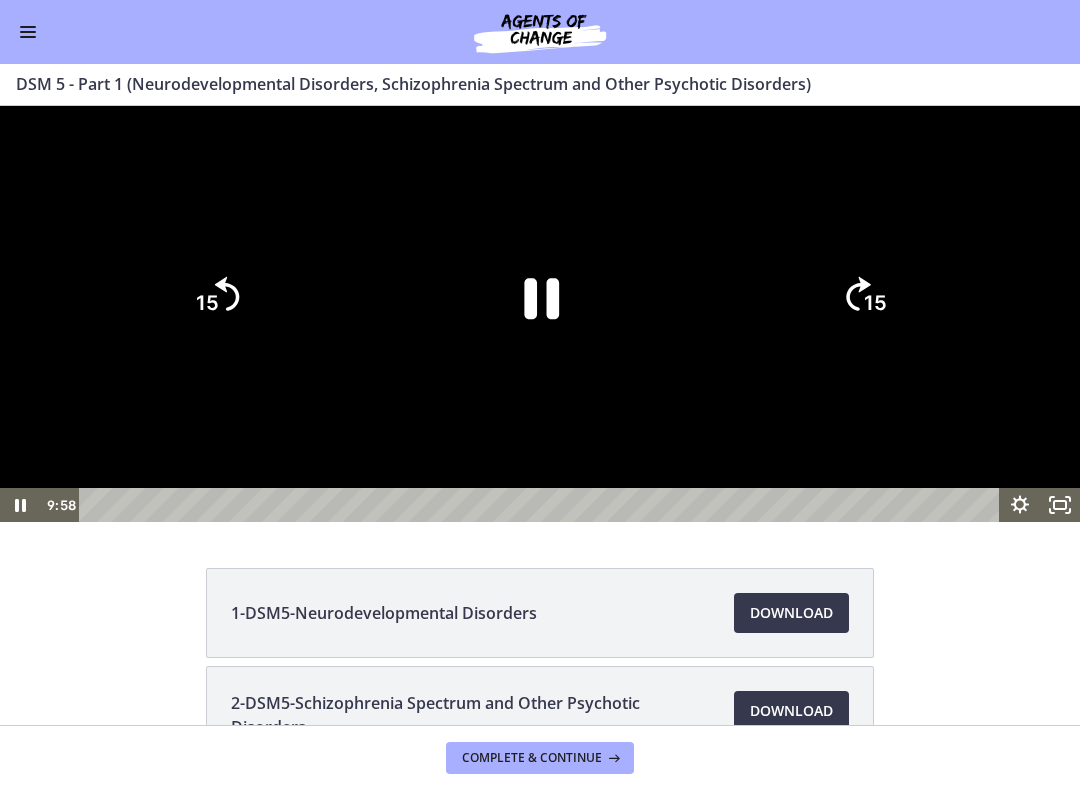 click 